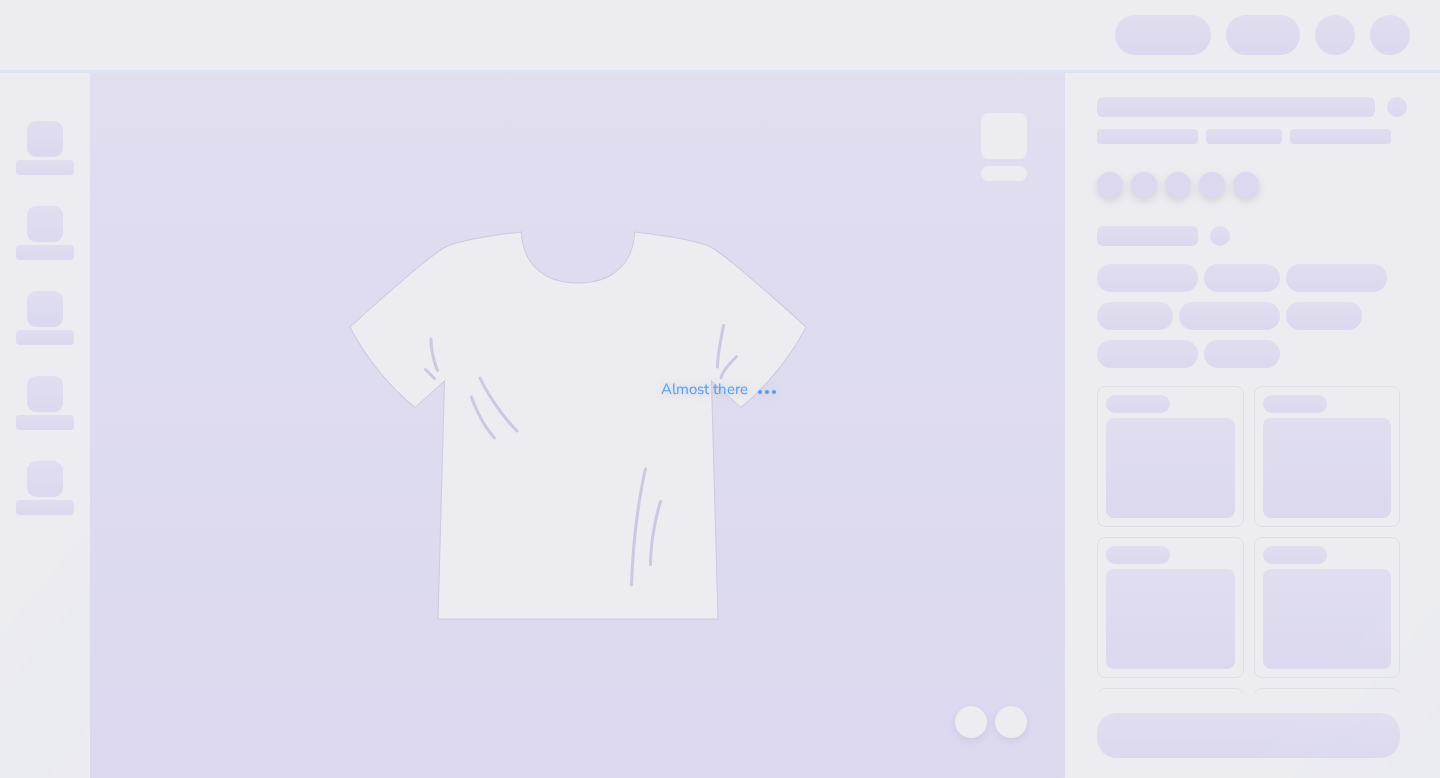 scroll, scrollTop: 0, scrollLeft: 0, axis: both 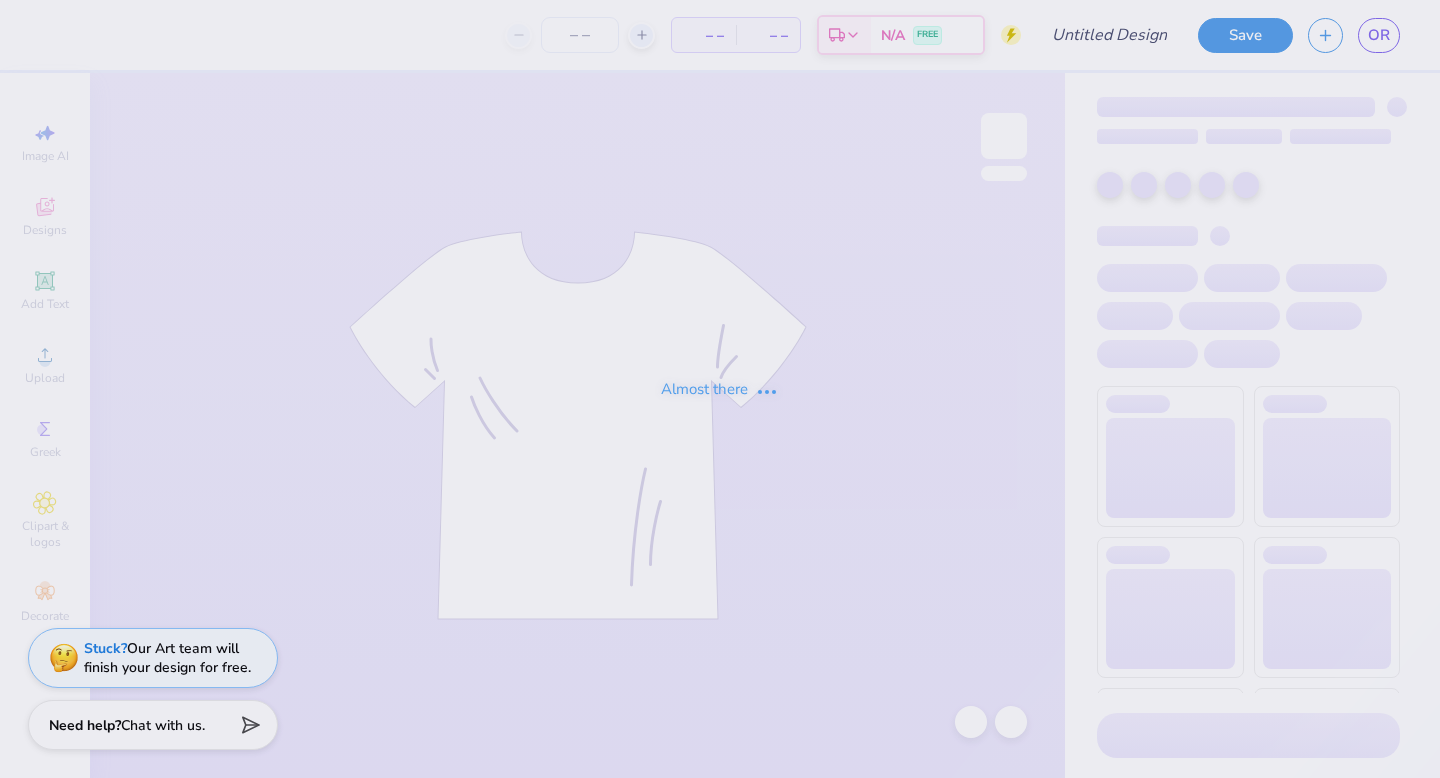 type on "design 1" 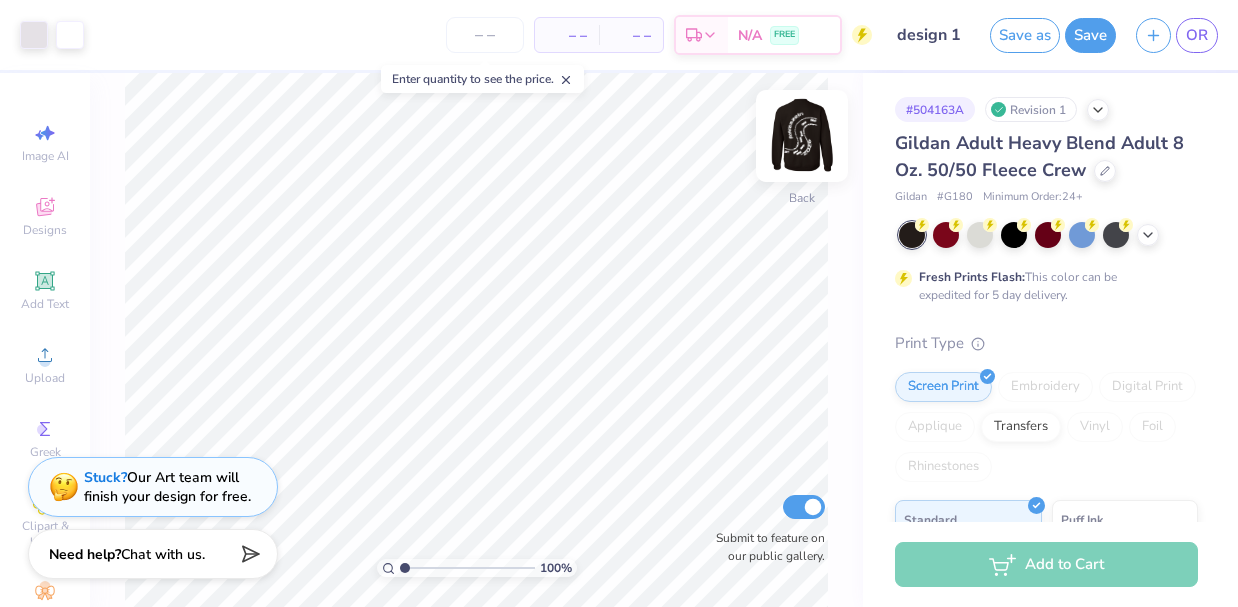 click at bounding box center [802, 136] 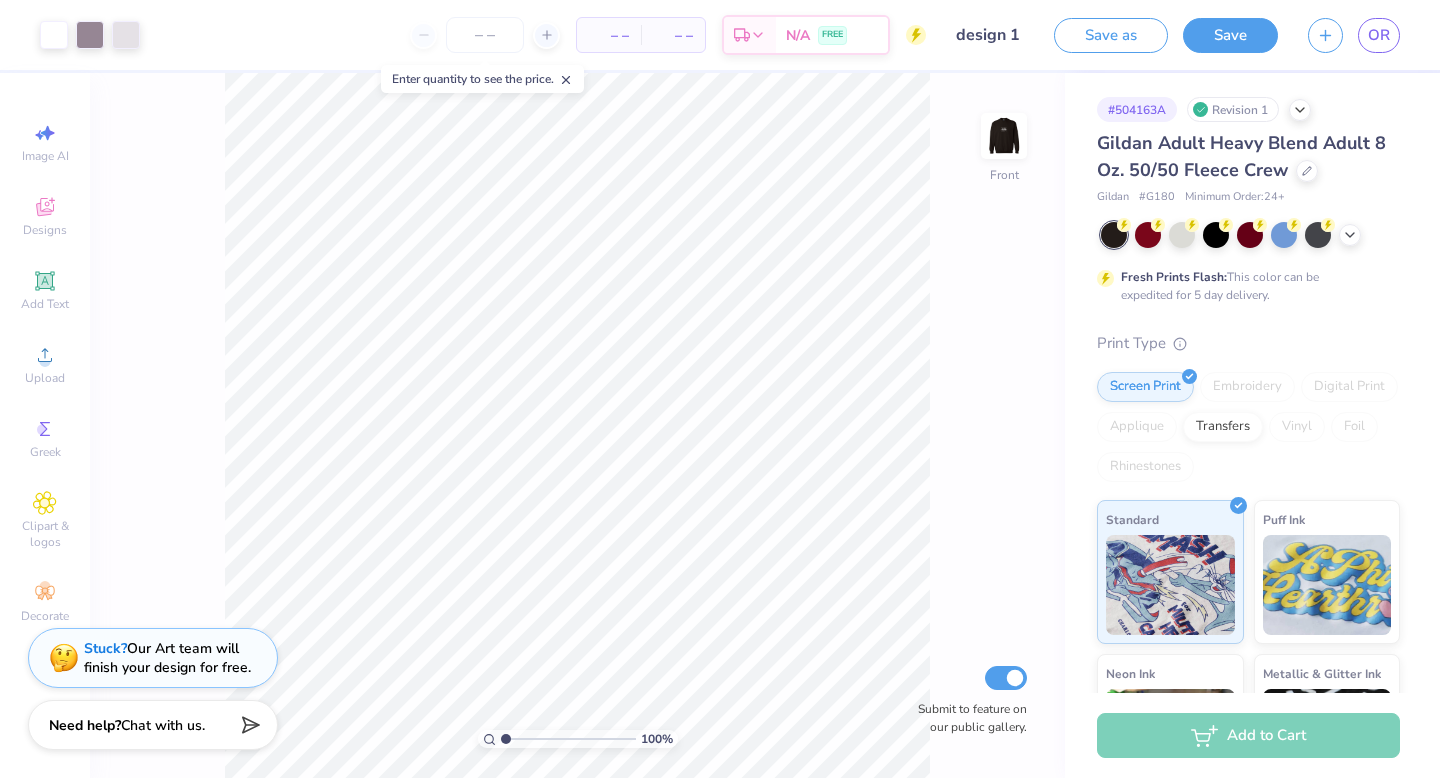 click 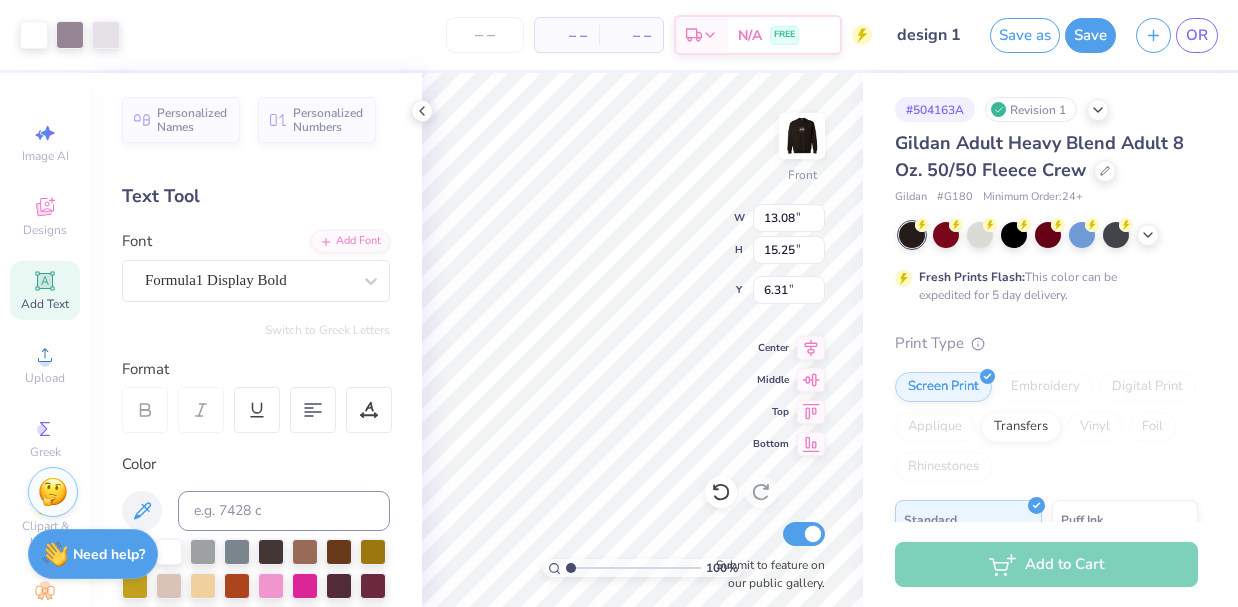 type on "3.24" 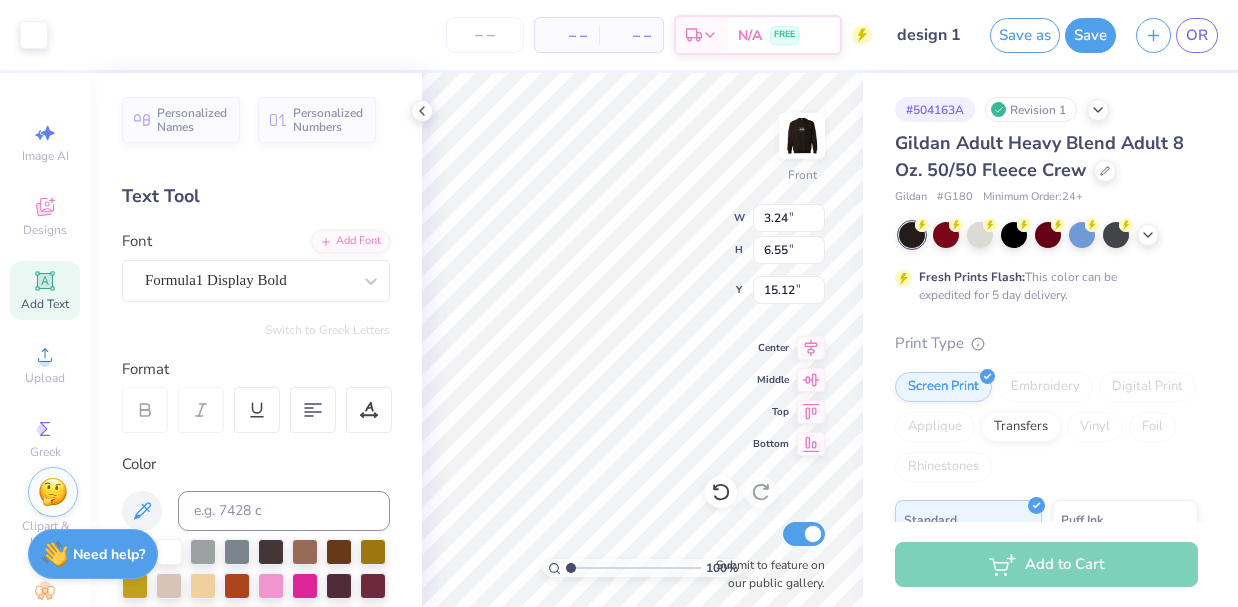 type on "15.01" 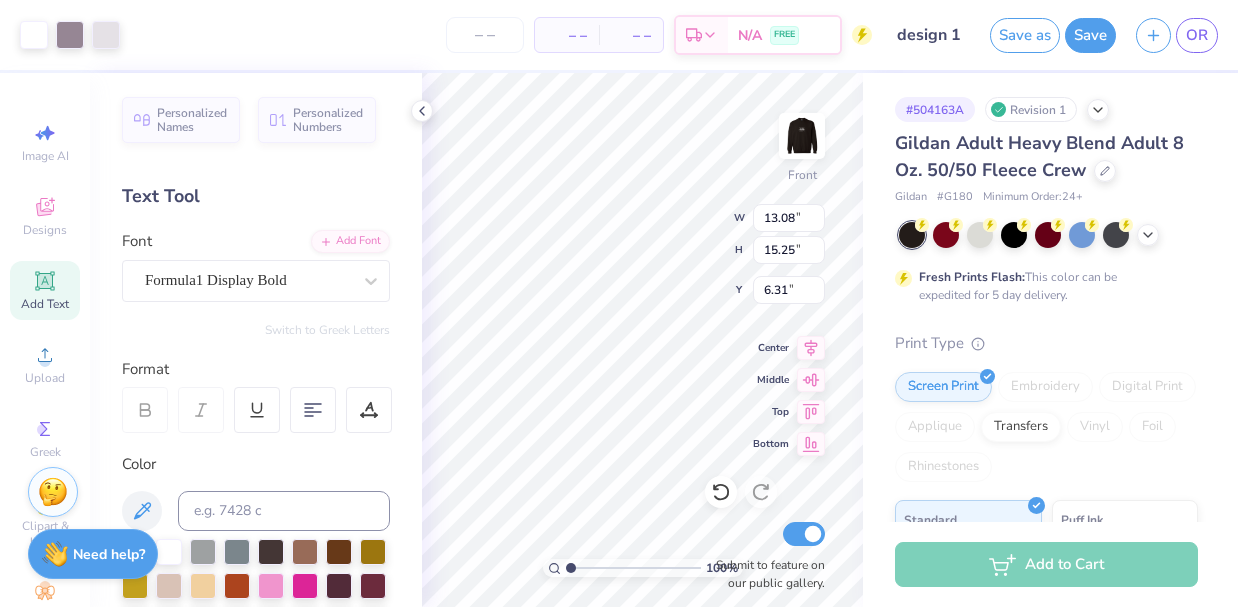 type on "6.30" 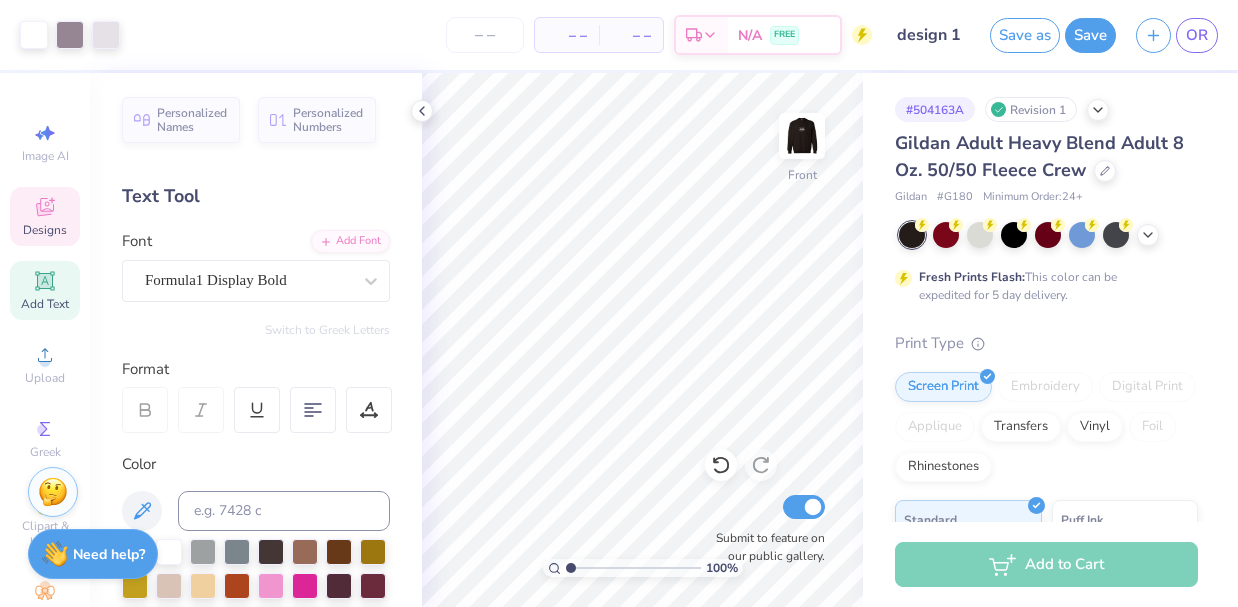 click 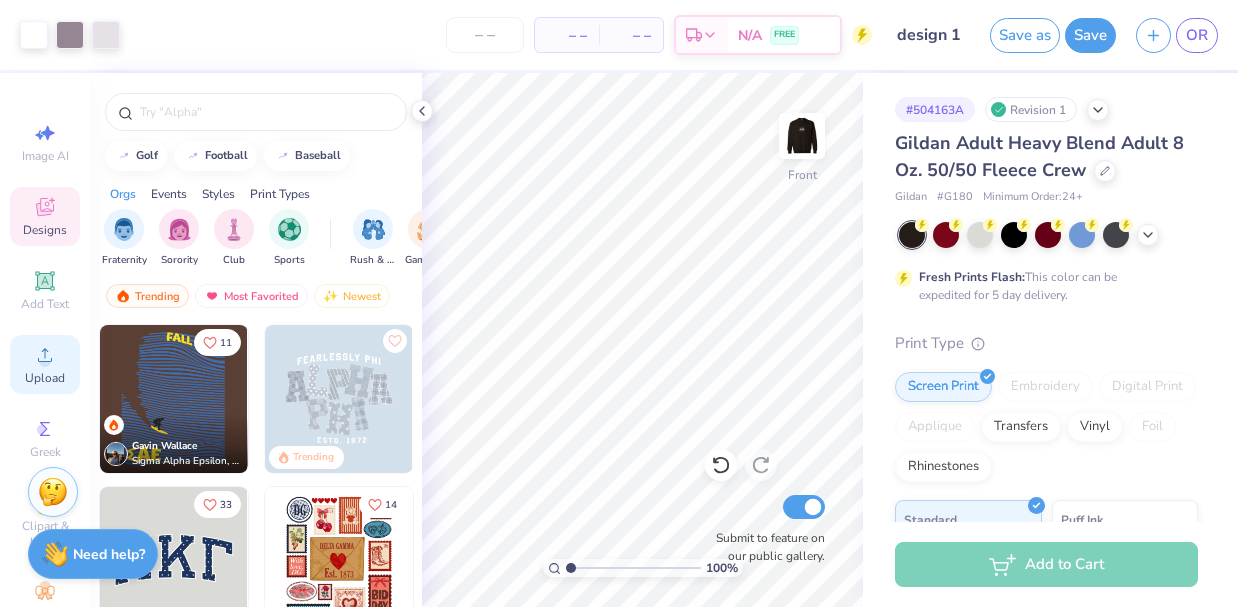 click on "Upload" at bounding box center (45, 378) 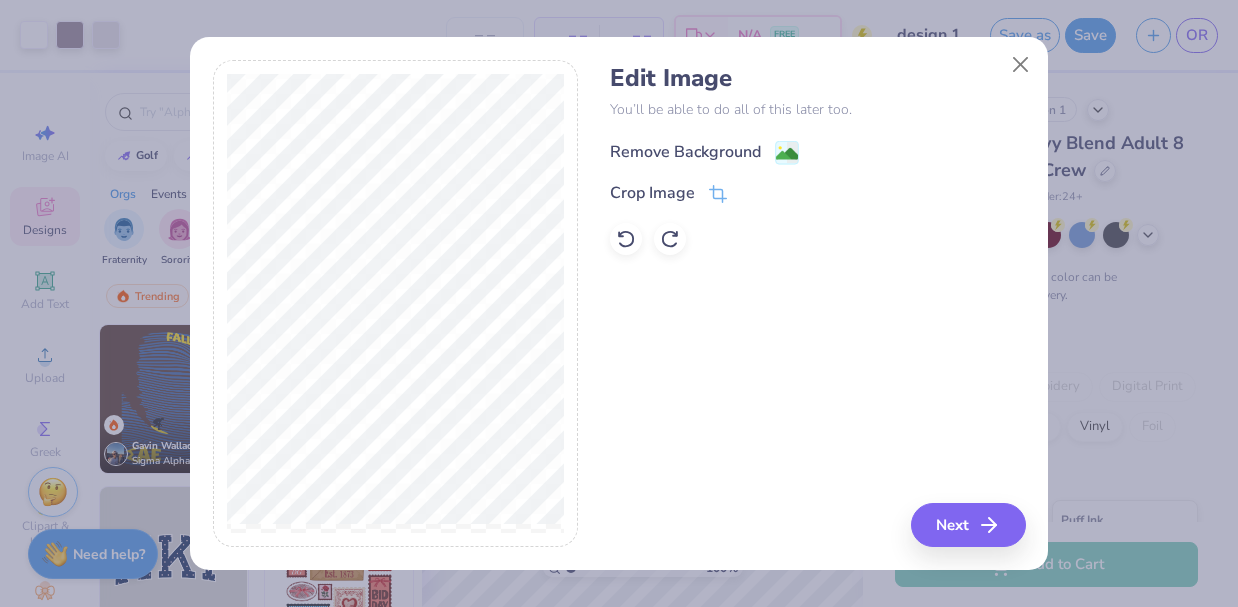 click on "Remove Background" at bounding box center (817, 150) 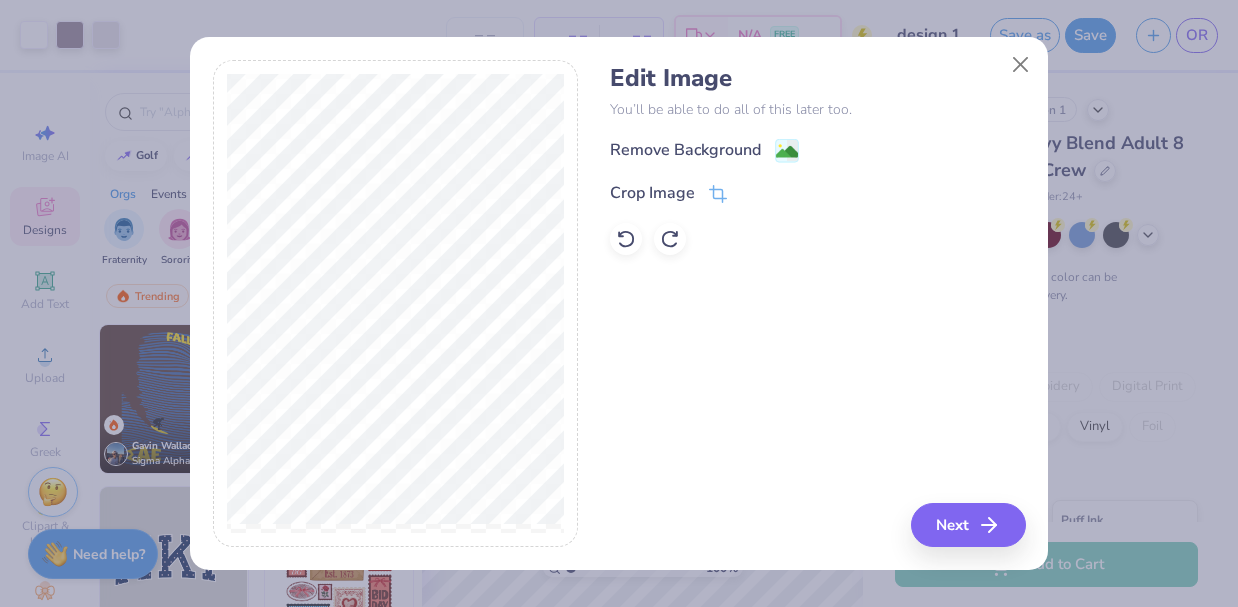 click on "Remove Background" at bounding box center [685, 150] 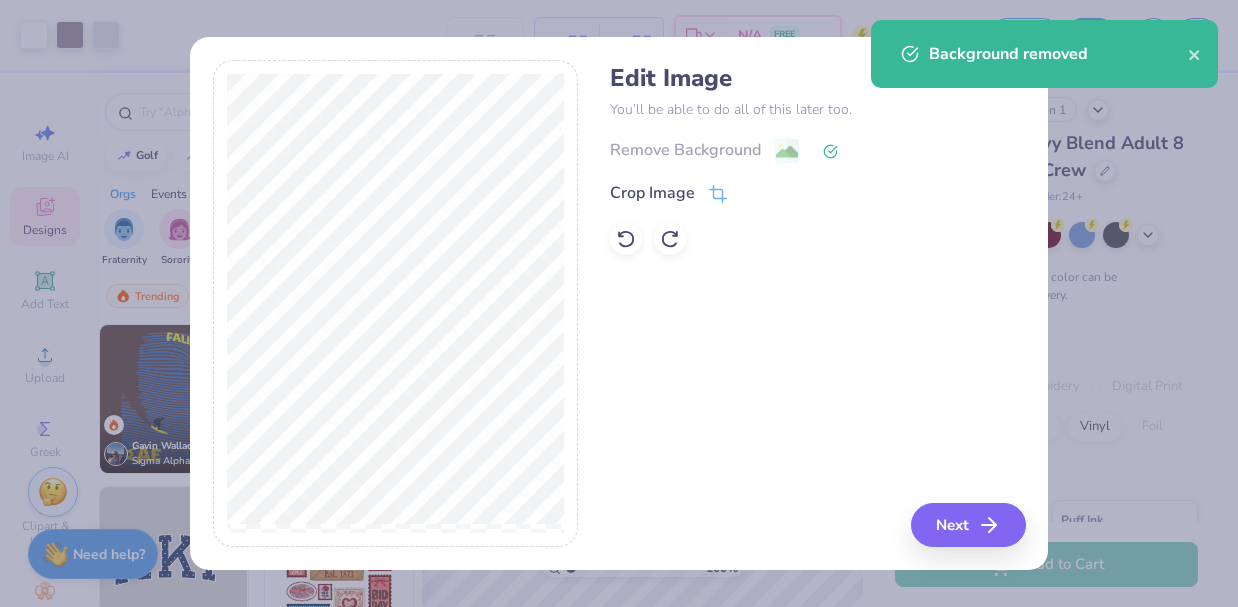 click on "Remove Background" at bounding box center [817, 150] 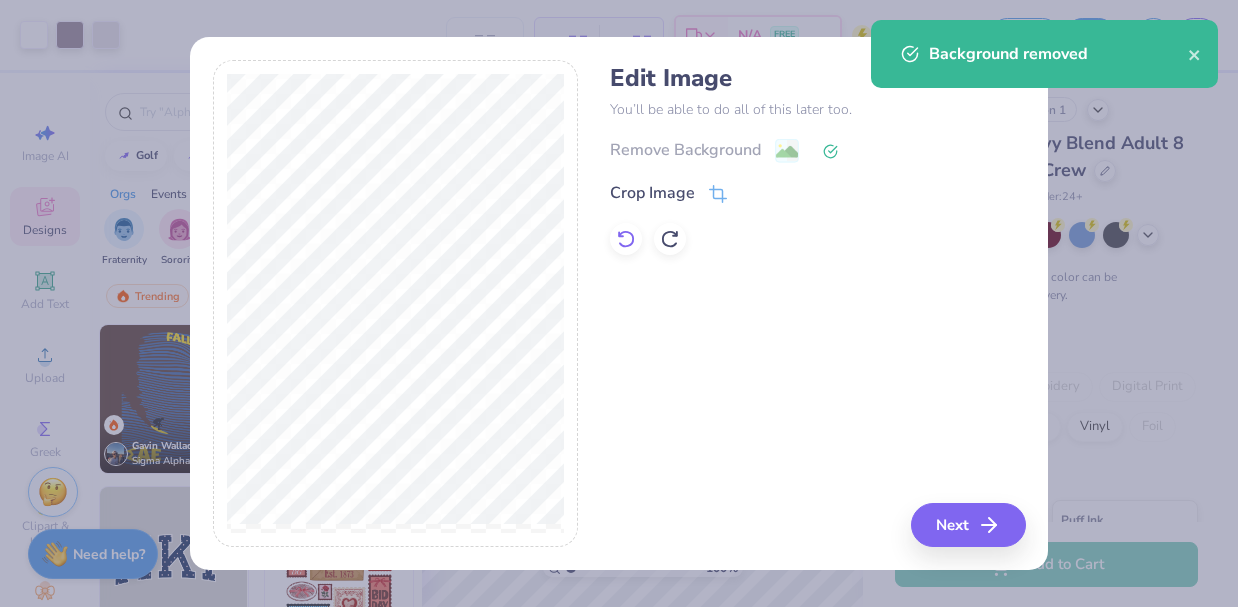 click 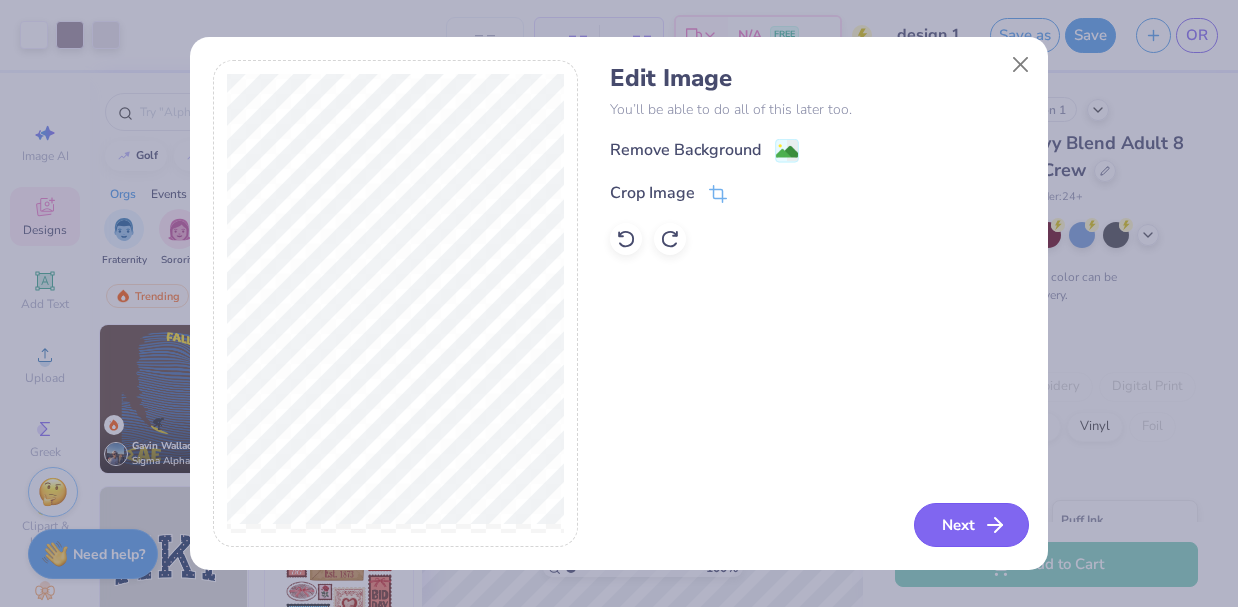 click on "Next" at bounding box center [971, 525] 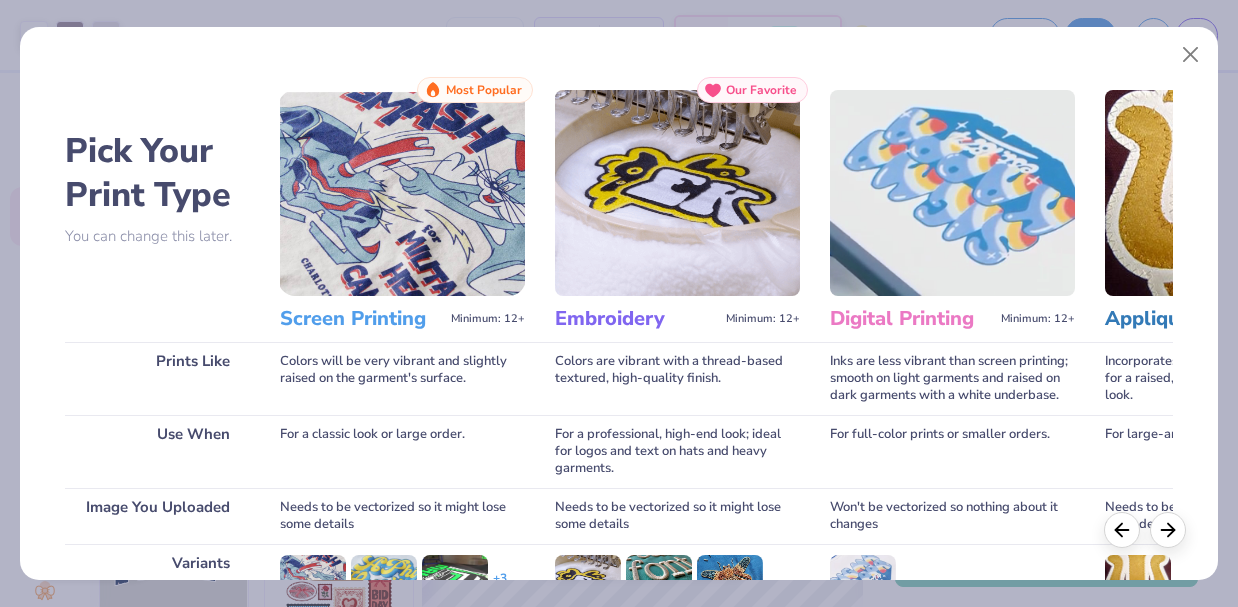 scroll, scrollTop: 290, scrollLeft: 0, axis: vertical 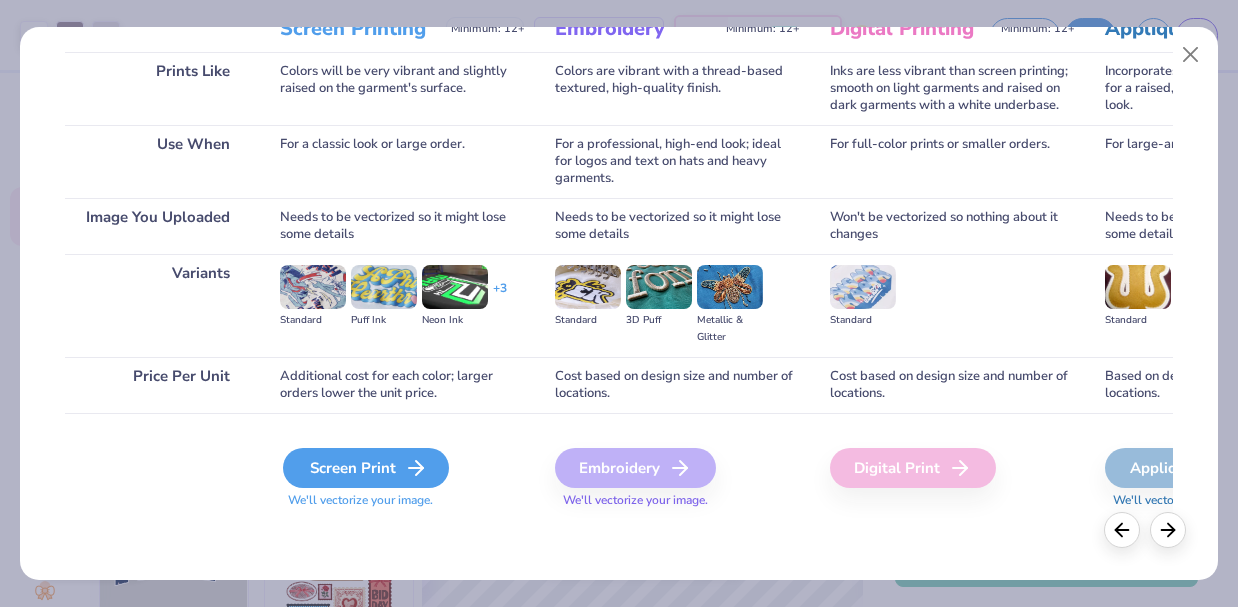 click on "Screen Print" at bounding box center (366, 468) 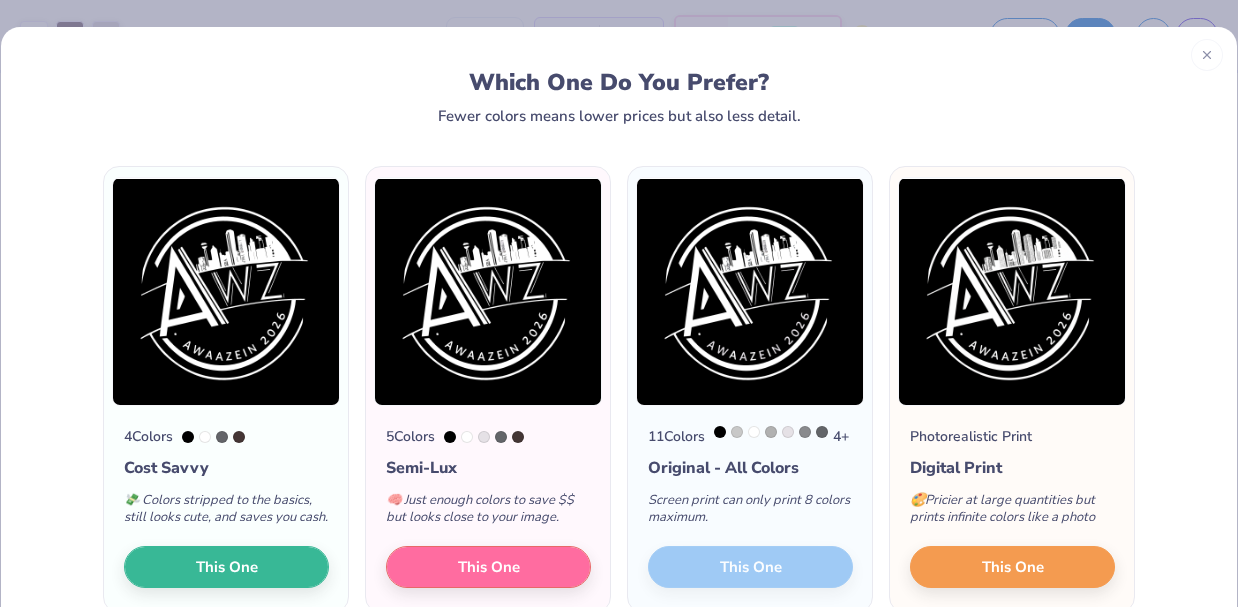 scroll, scrollTop: 87, scrollLeft: 0, axis: vertical 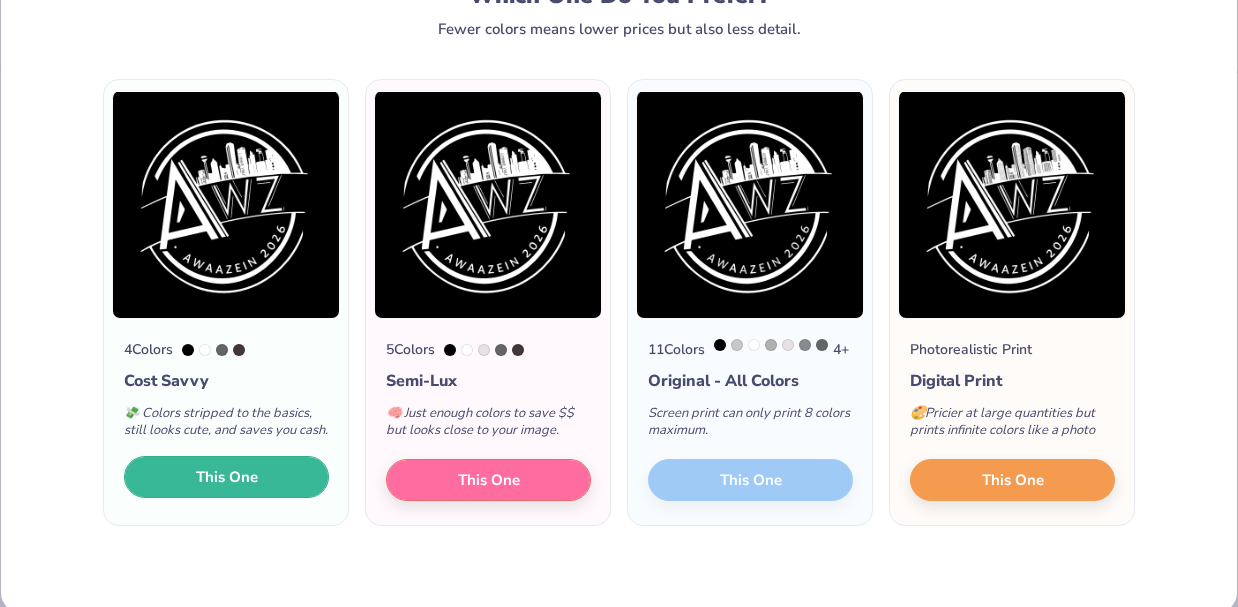 click on "This One" at bounding box center (226, 477) 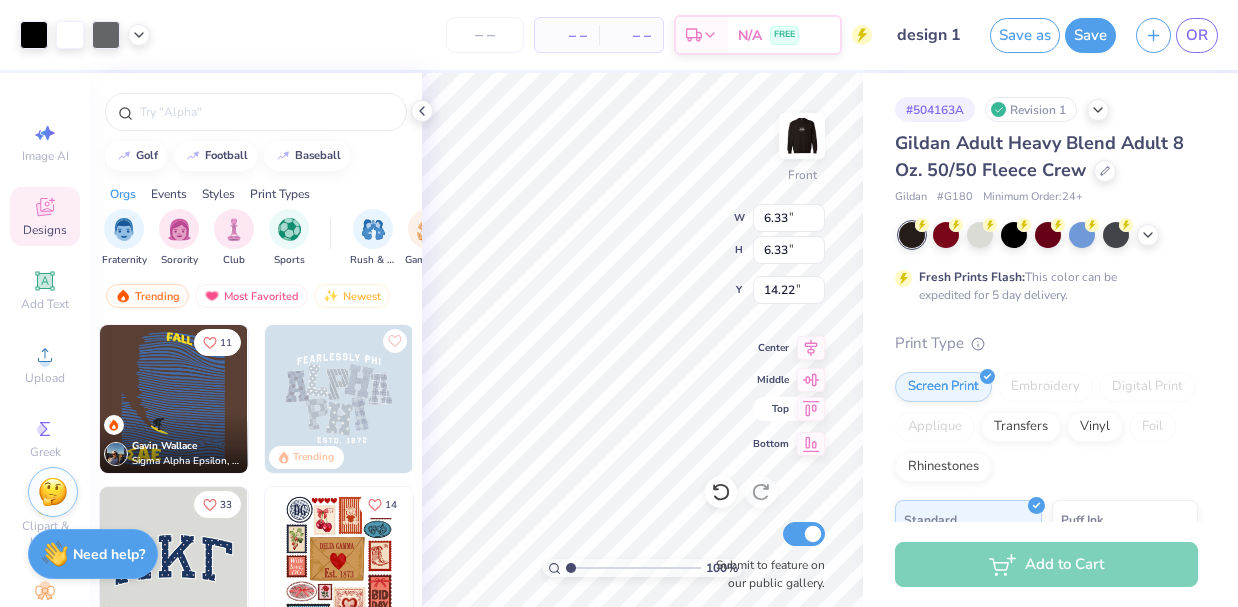 type on "6.33" 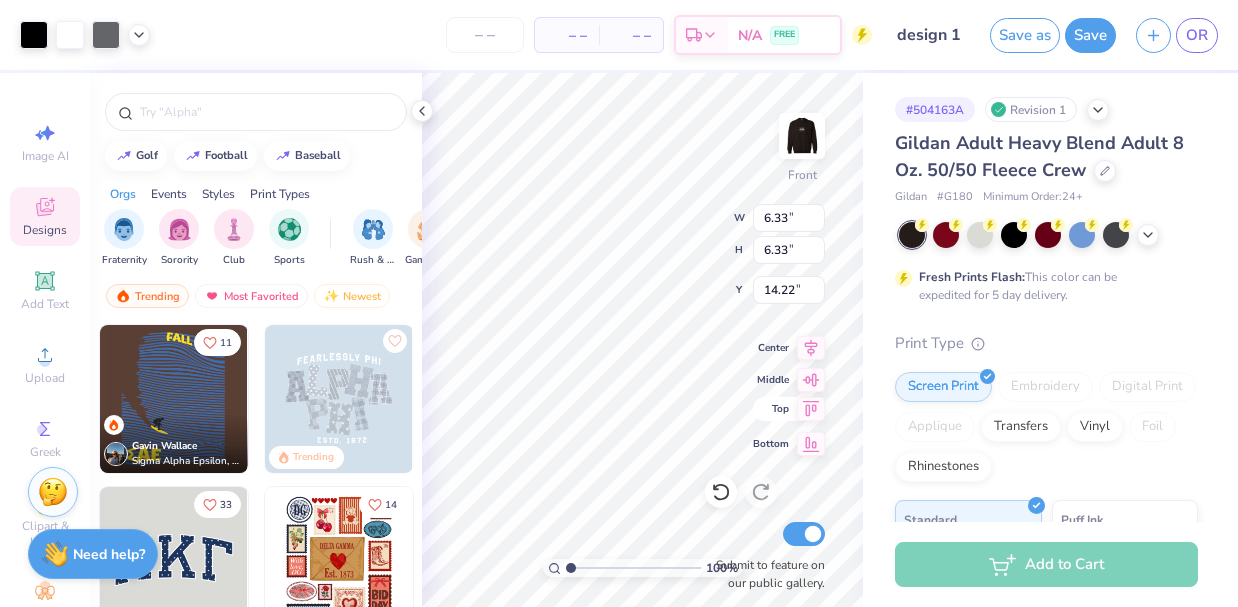 type on "6.33" 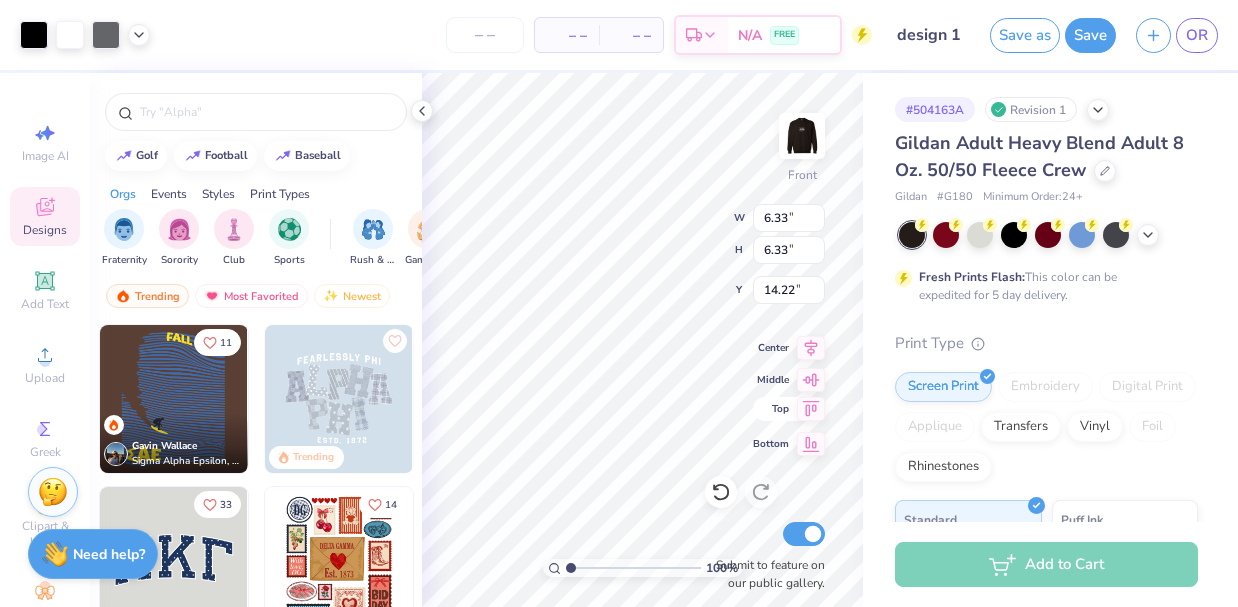 type on "10.79" 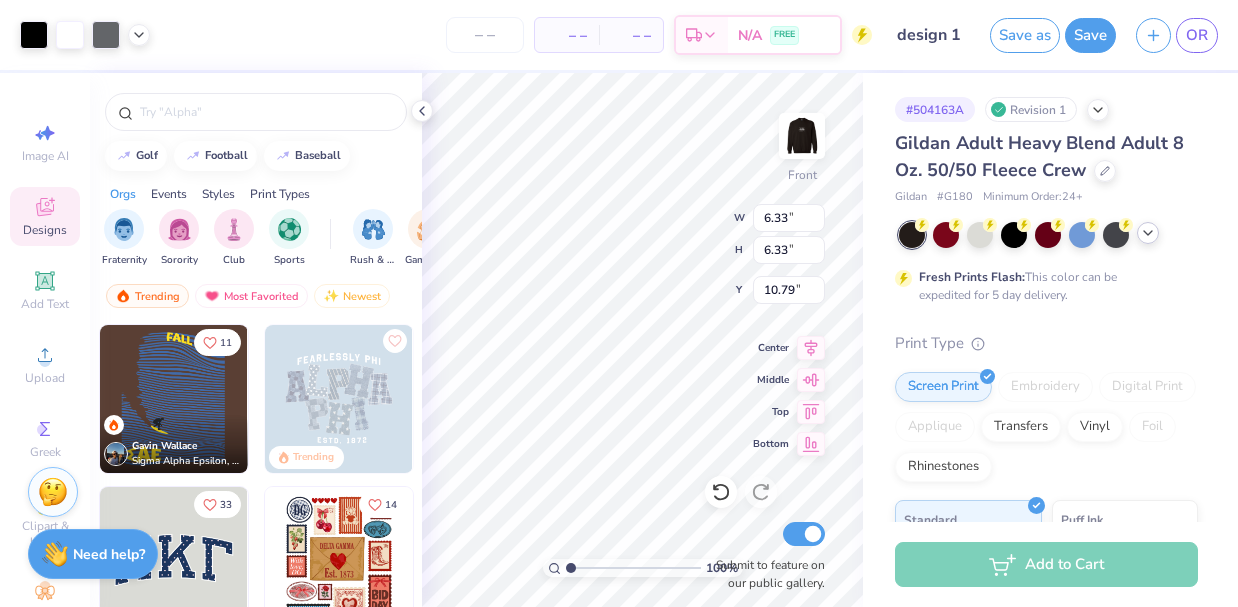 click 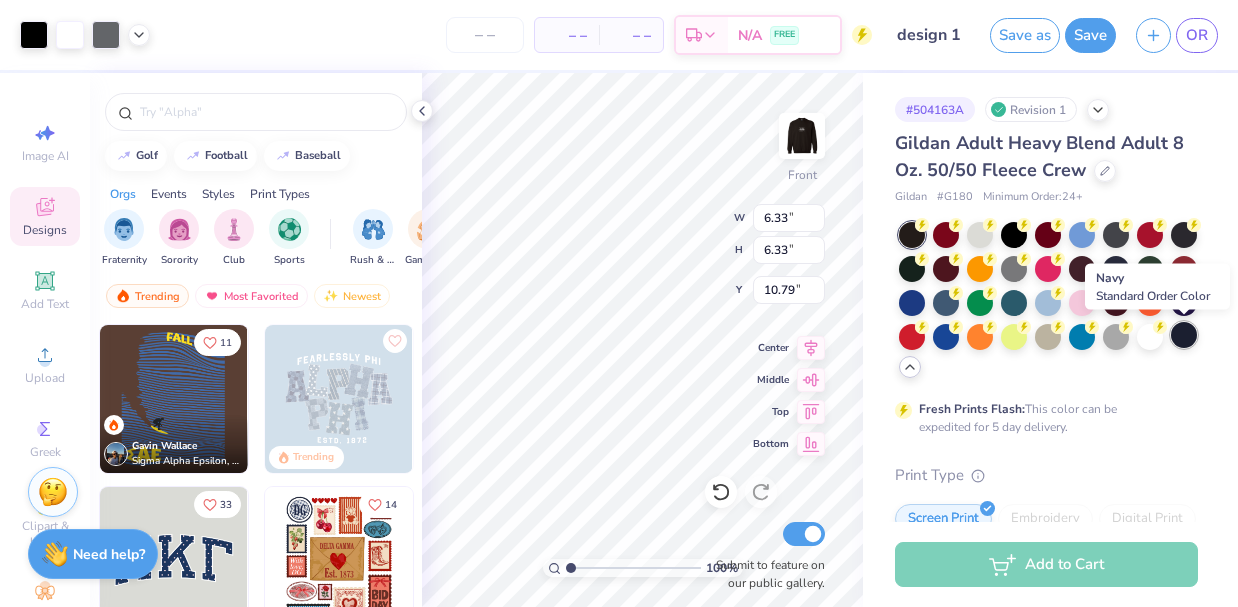 click at bounding box center [1184, 335] 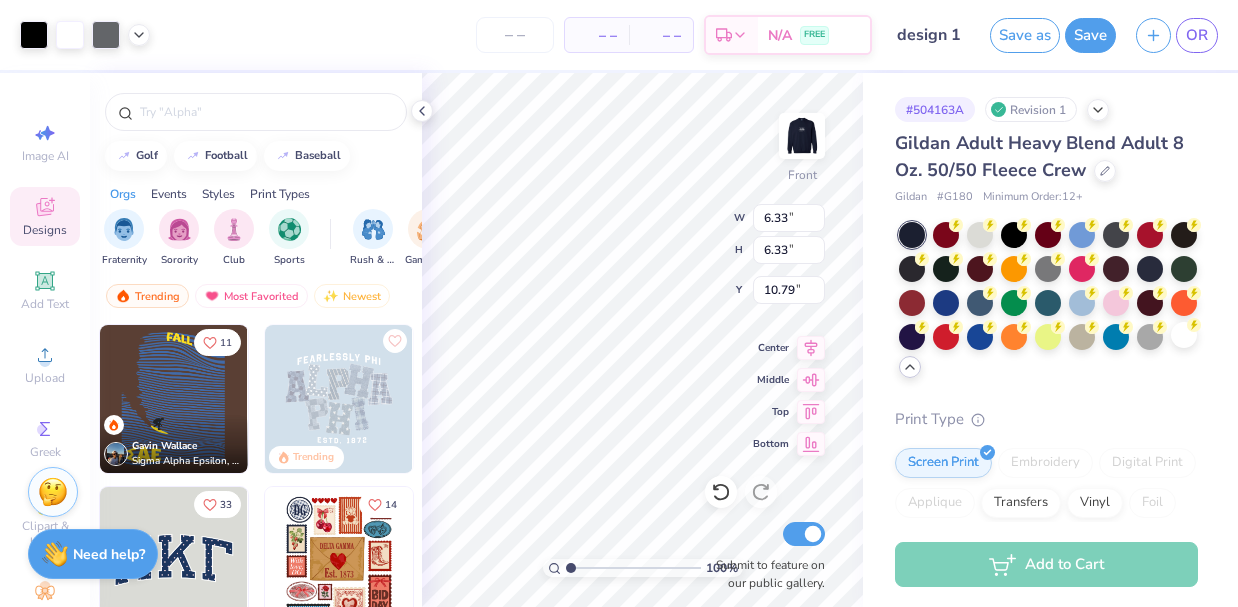 click on "Gildan Adult Heavy Blend Adult 8 Oz. 50/50 Fleece Crew Gildan # G180 Minimum Order:  12 +   Print Type Screen Print Embroidery Digital Print Applique Transfers Vinyl Foil Rhinestones Standard Puff Ink Neon Ink Metallic & Glitter Ink Glow in the Dark Ink Water based Ink" at bounding box center [1046, 579] 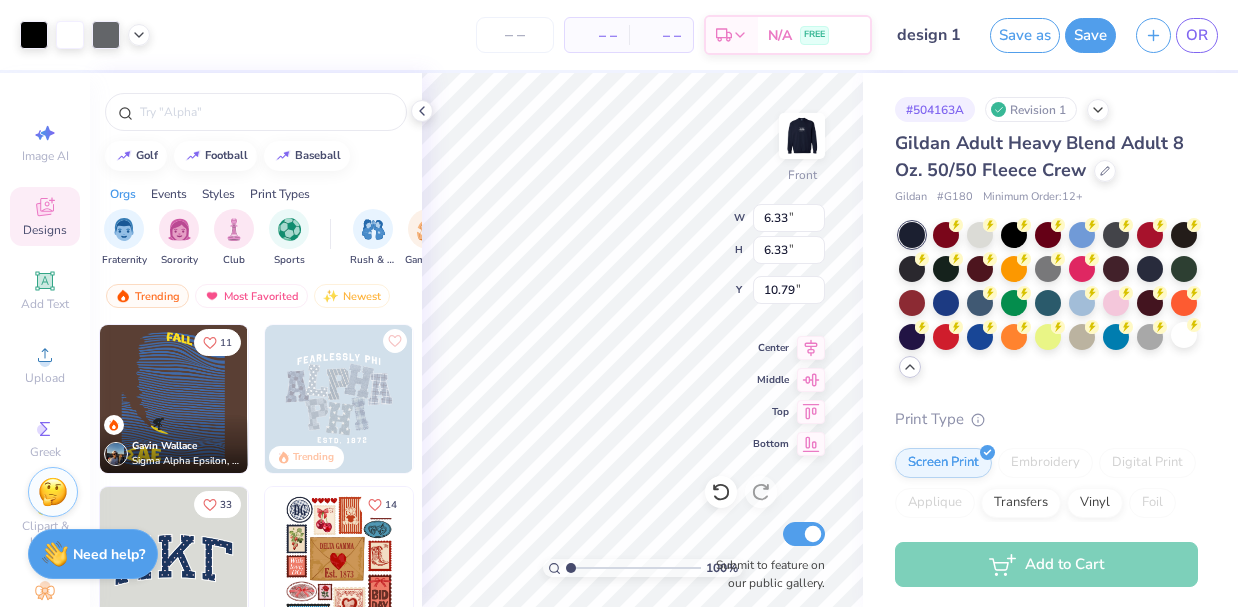 click at bounding box center (910, 367) 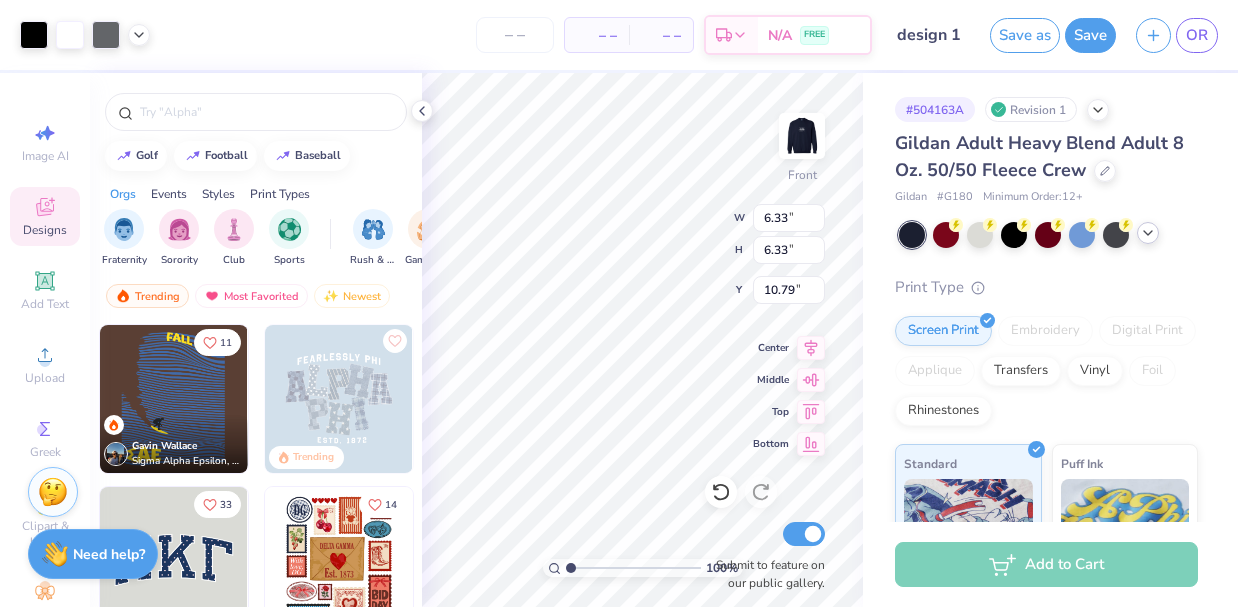 click 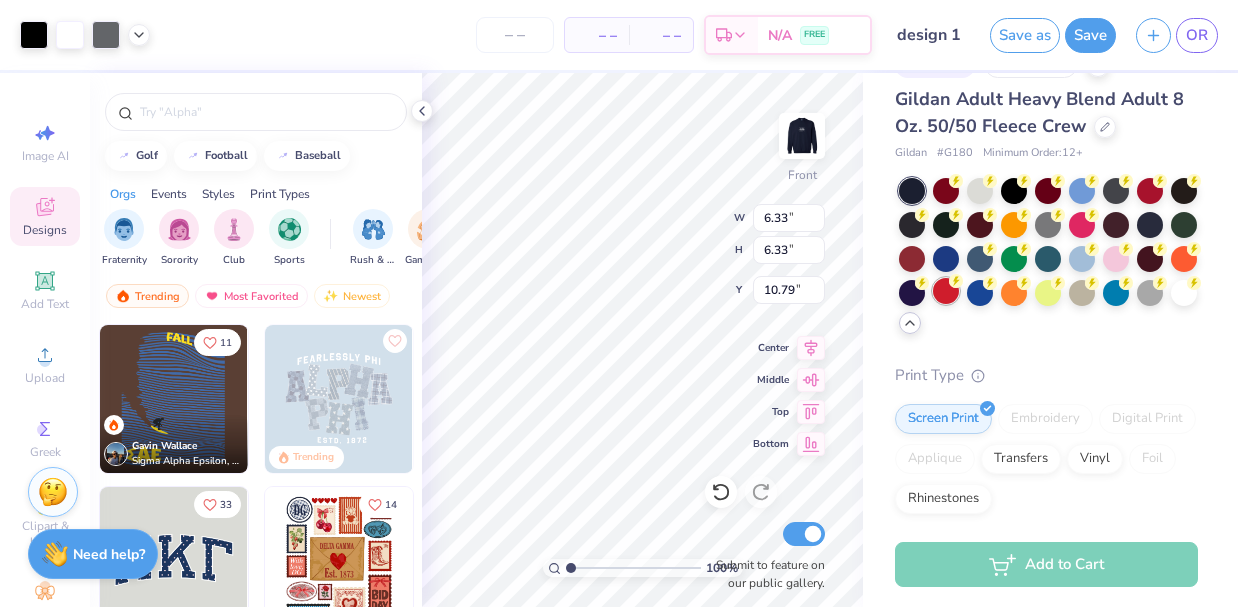 scroll, scrollTop: 38, scrollLeft: 0, axis: vertical 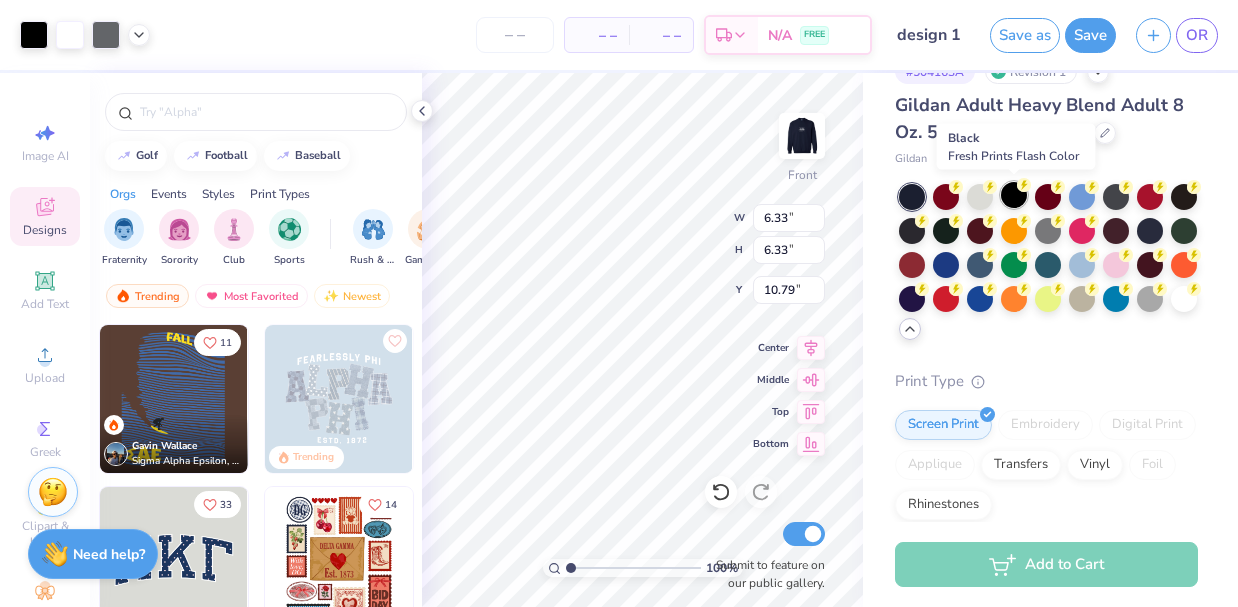 click at bounding box center [1014, 195] 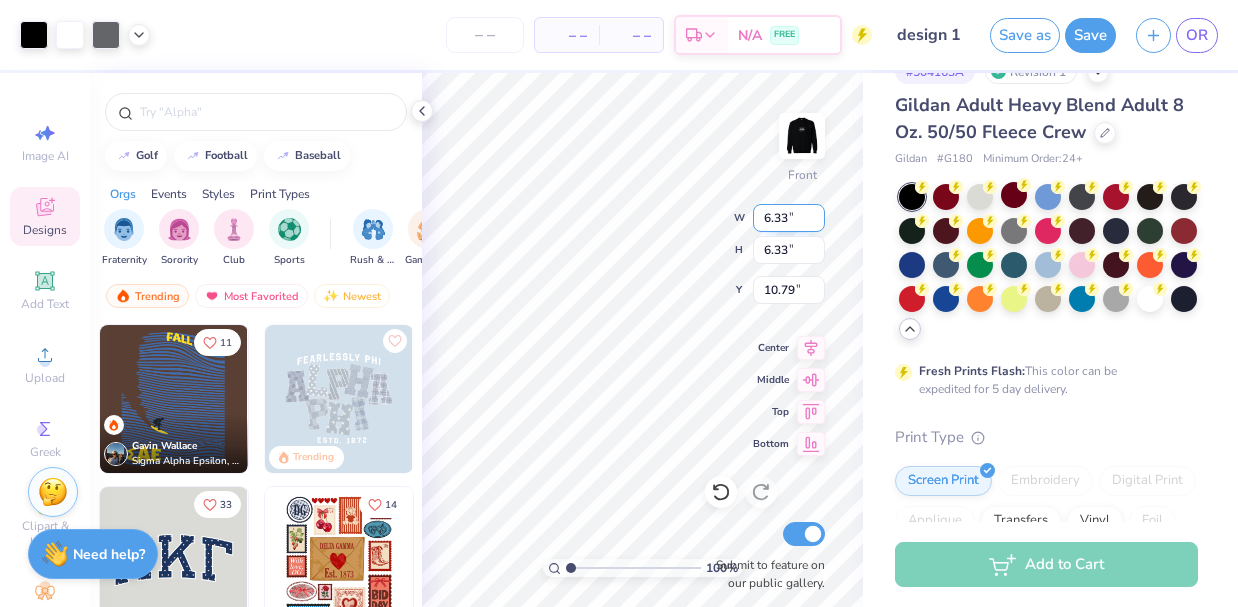 type on "13.04" 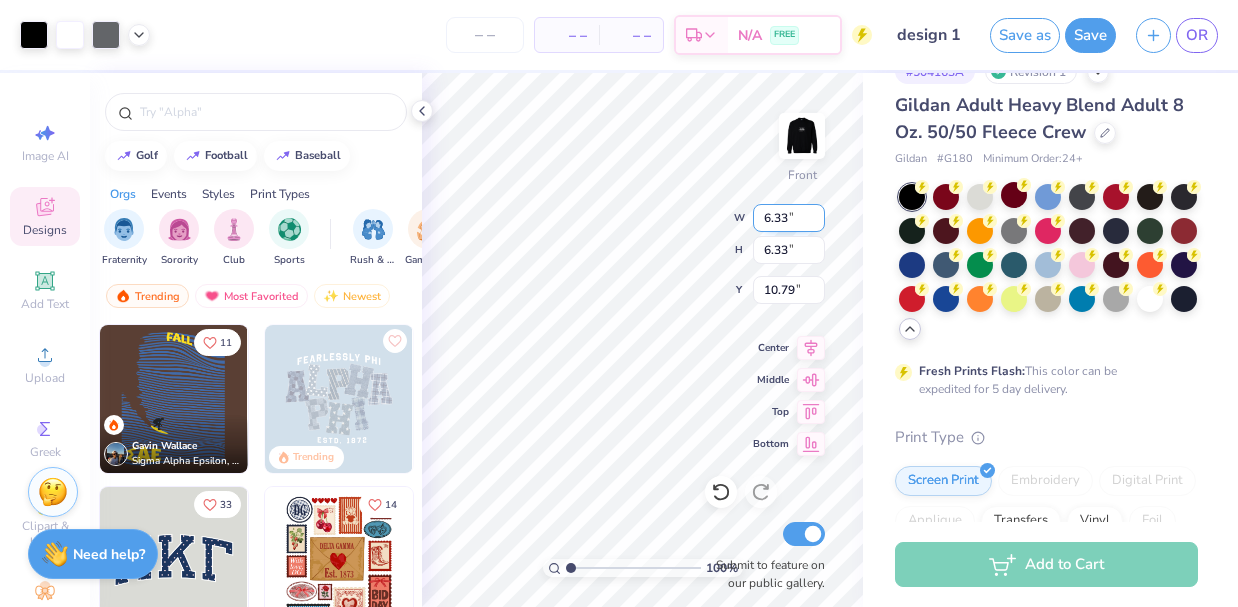 type on "13.16" 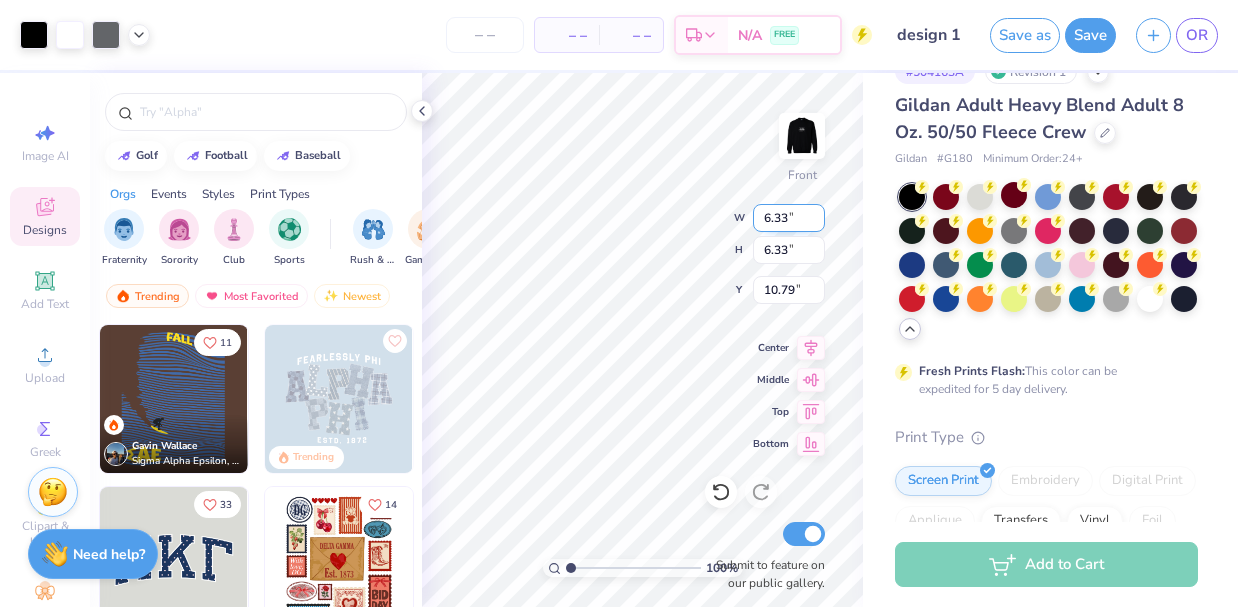 type on "6.30" 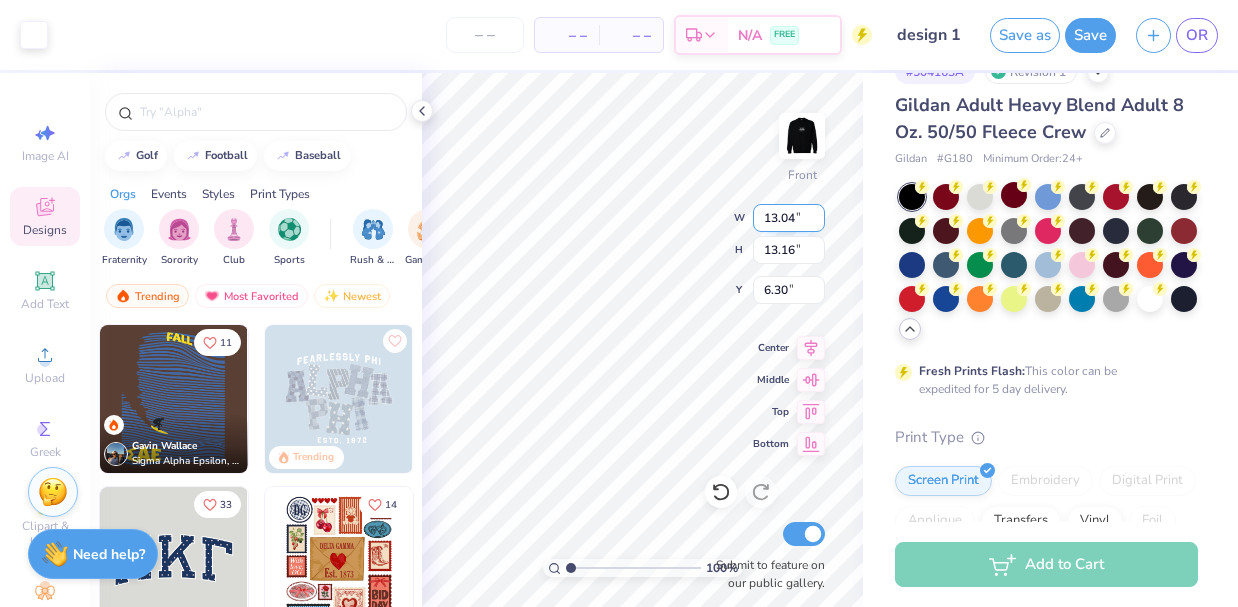 type on "6.33" 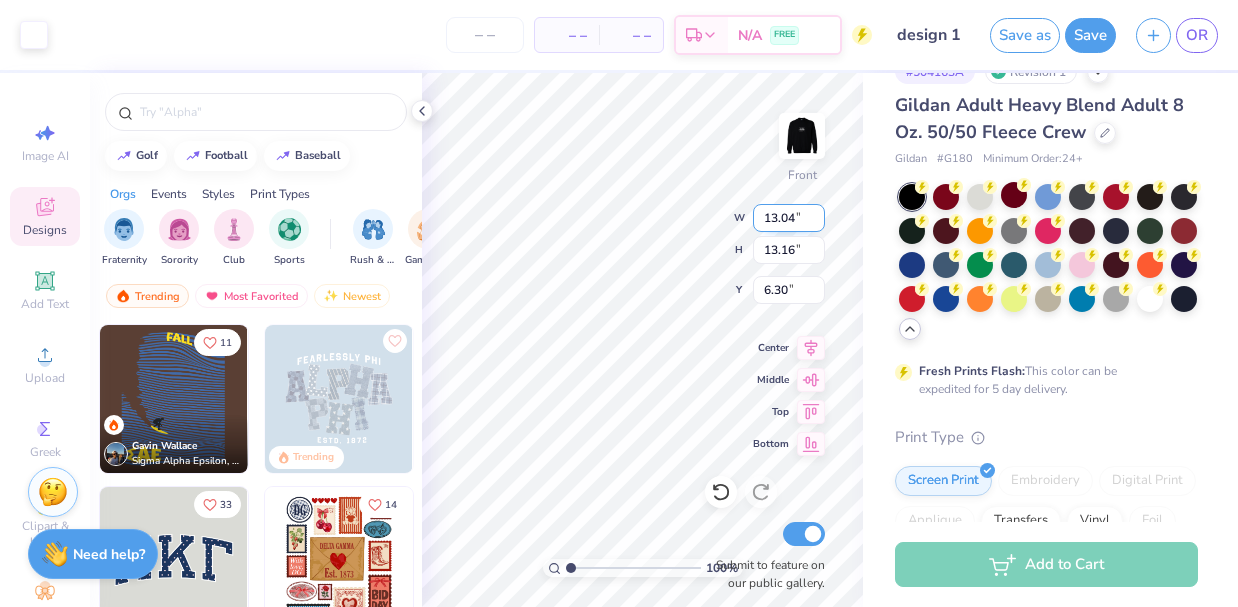 type on "6.33" 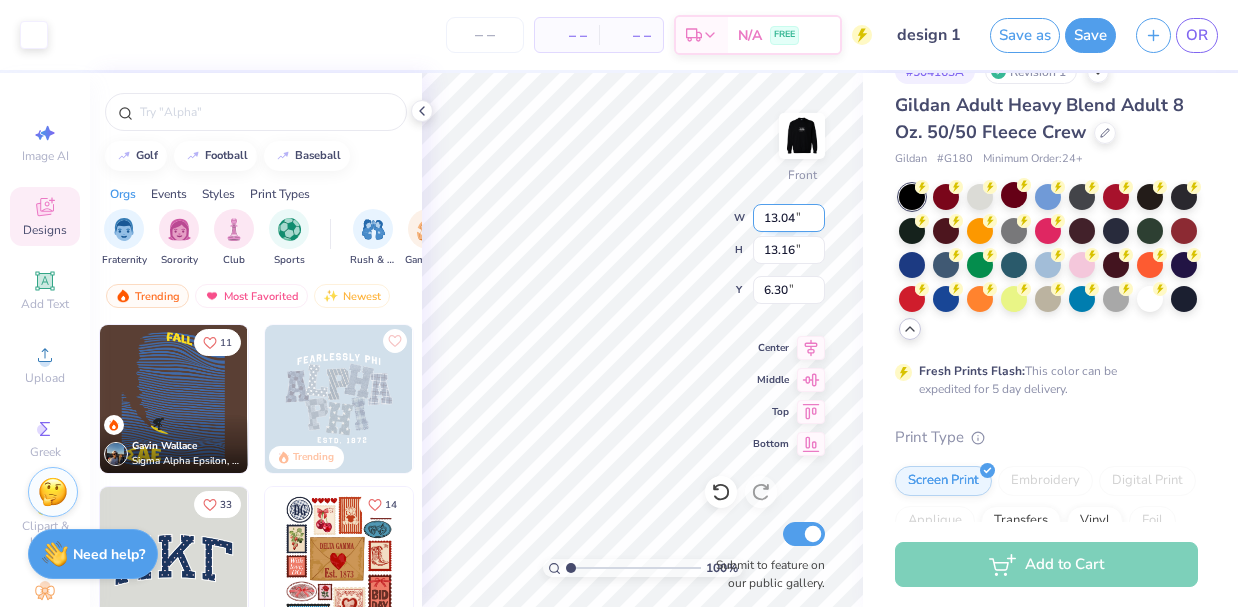 type on "10.79" 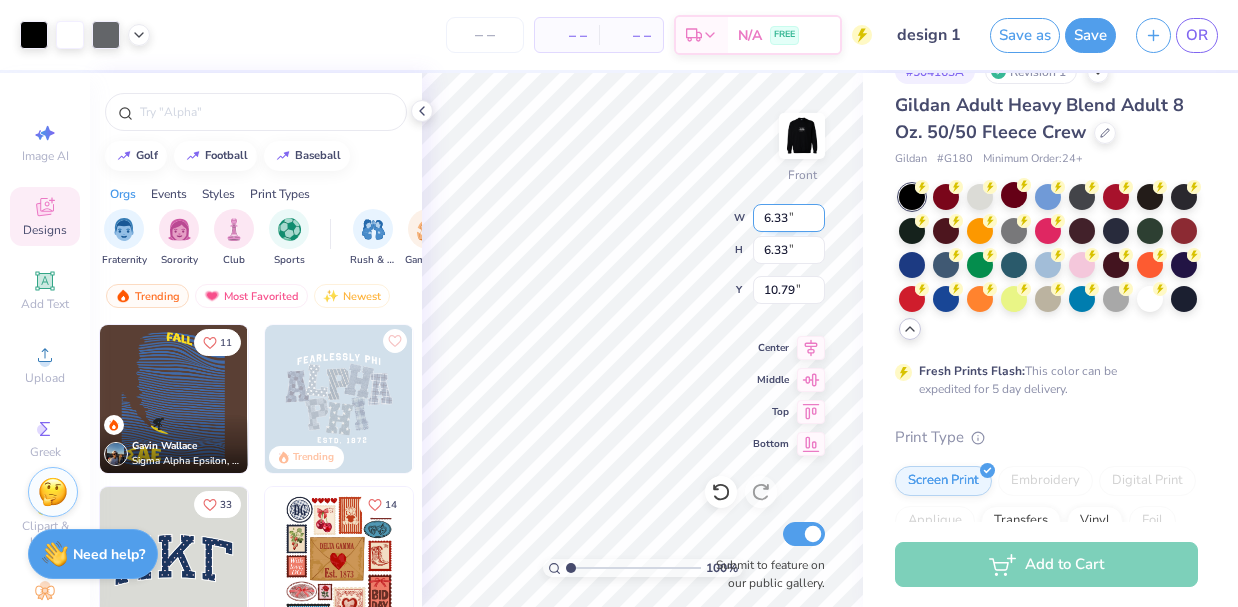 type on "6.21" 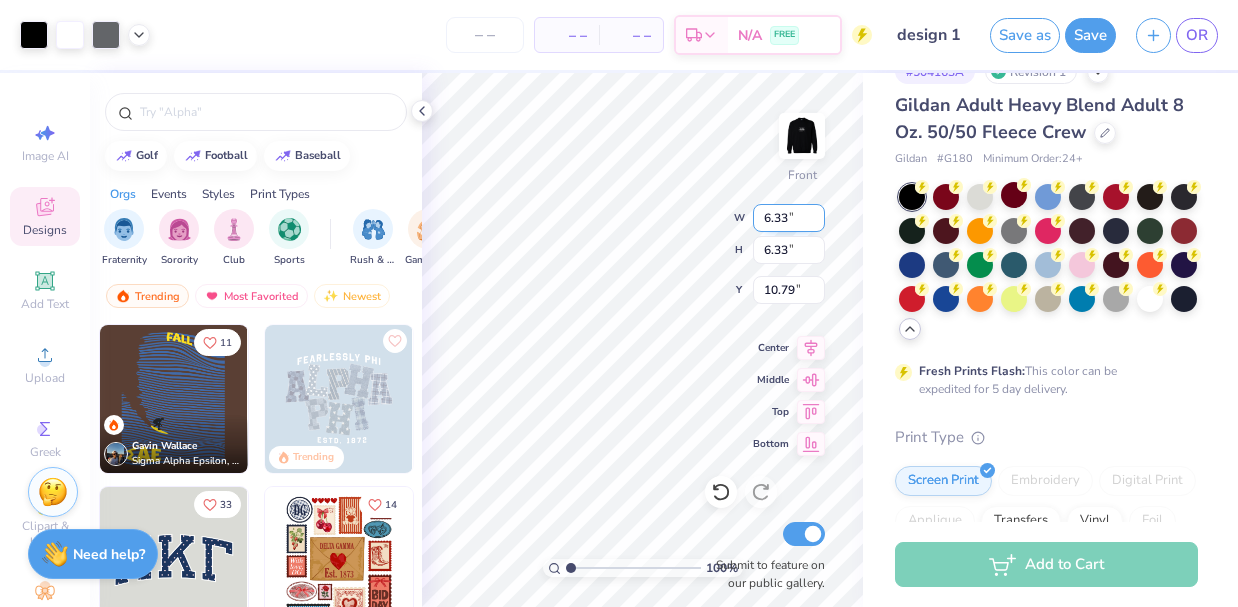 type on "6.21" 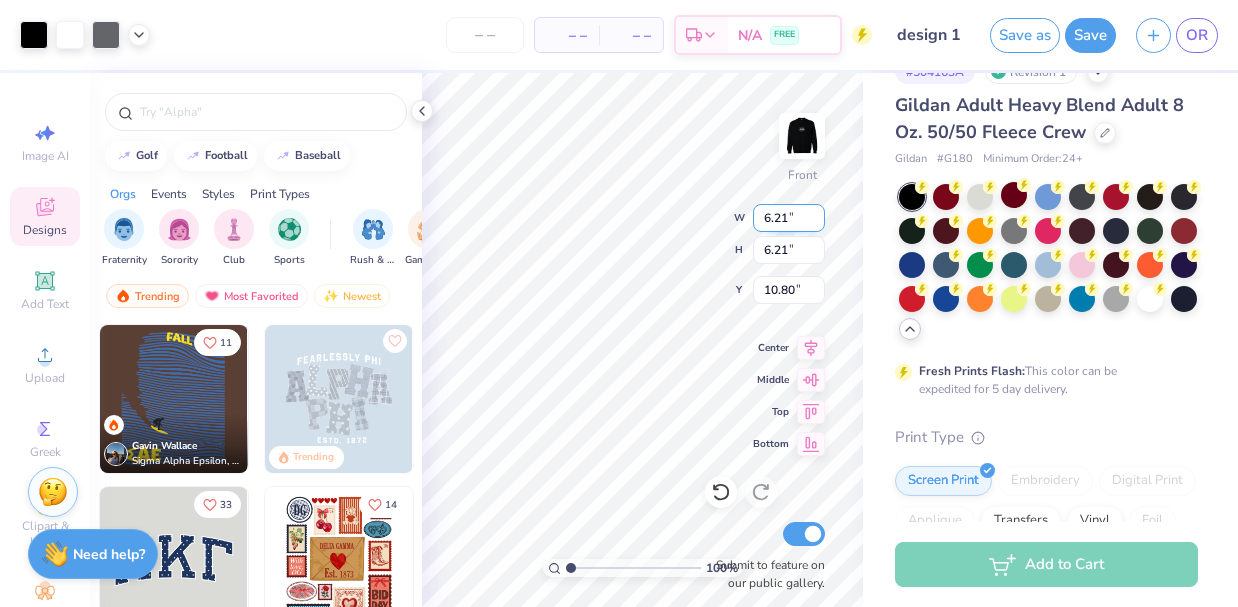 type on "10.15" 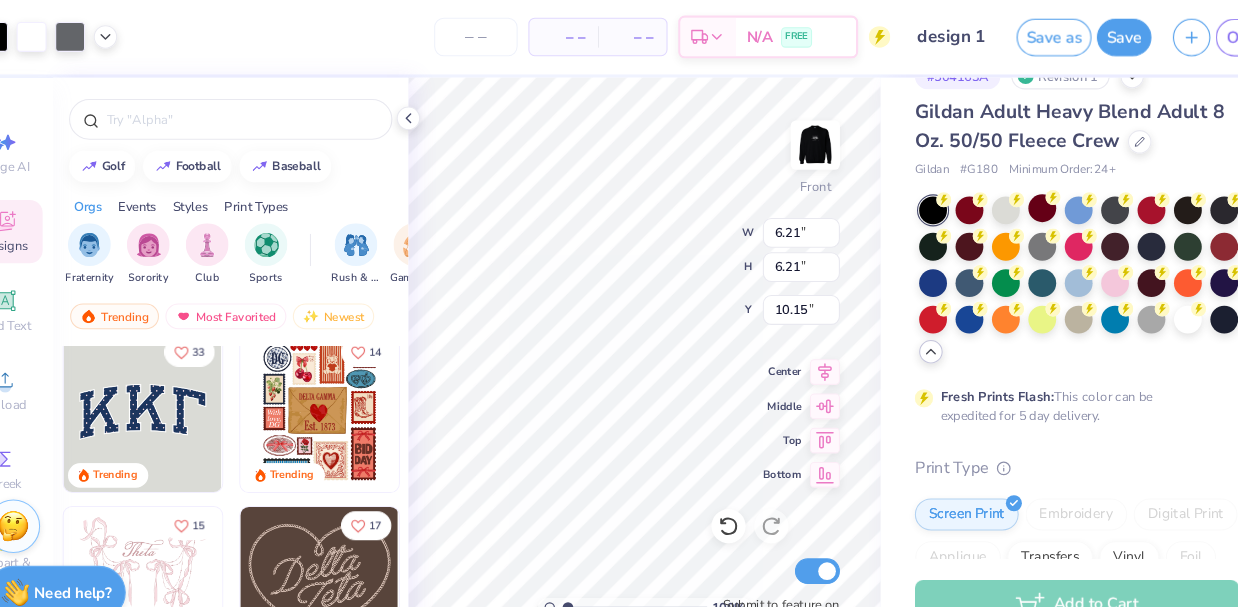 scroll, scrollTop: 246, scrollLeft: 0, axis: vertical 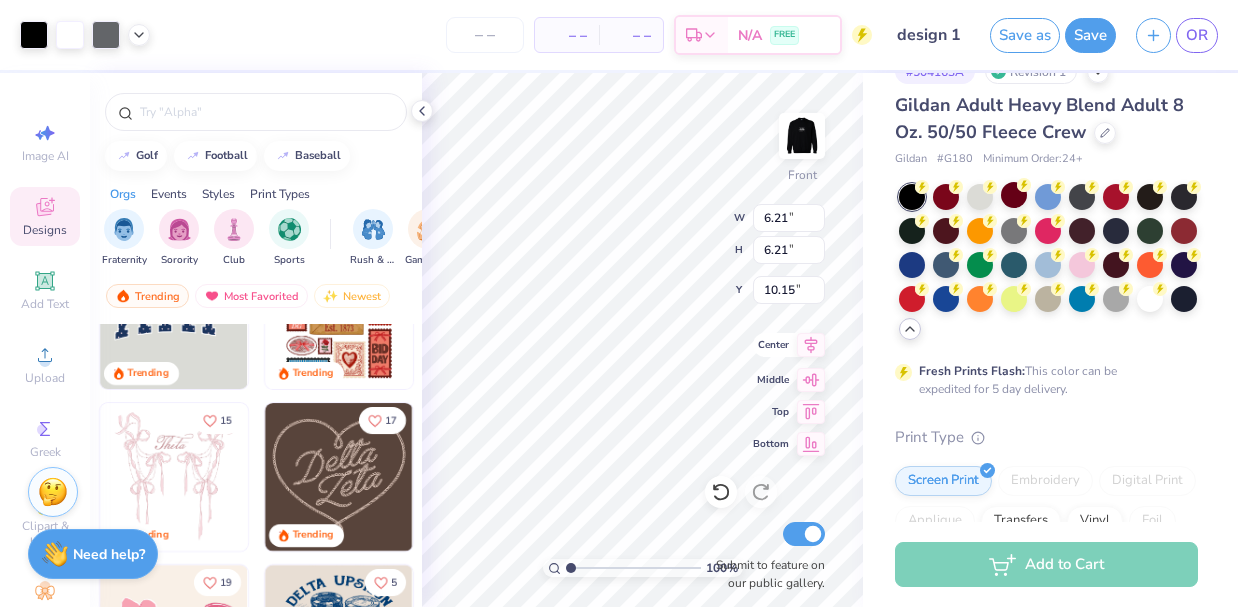 click 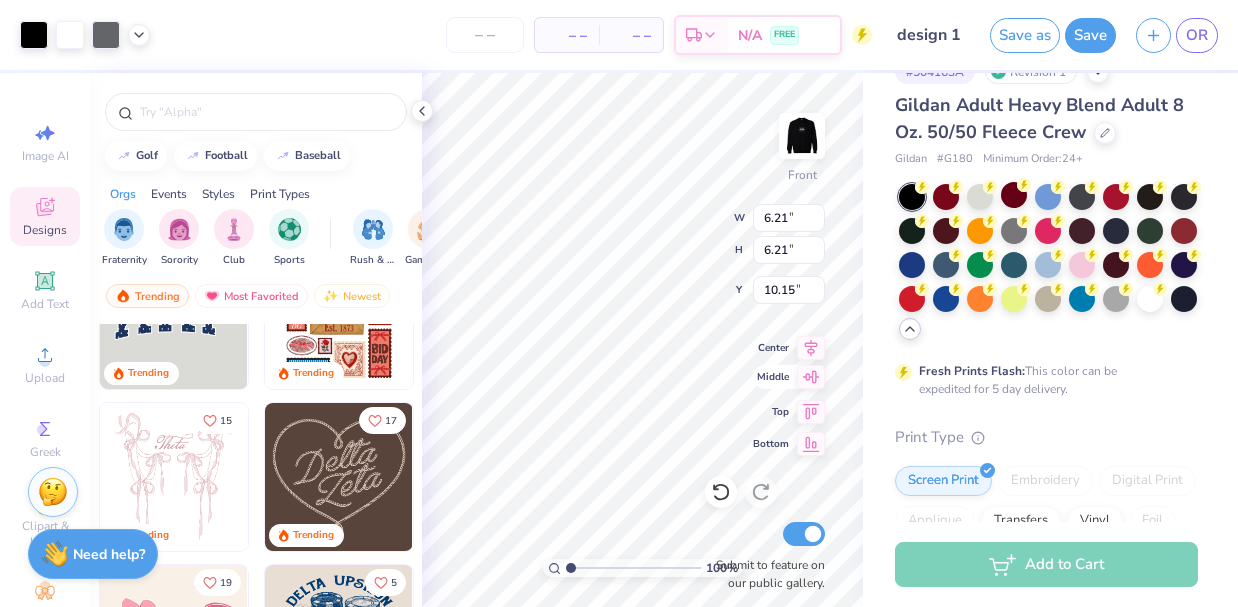 type on "13.04" 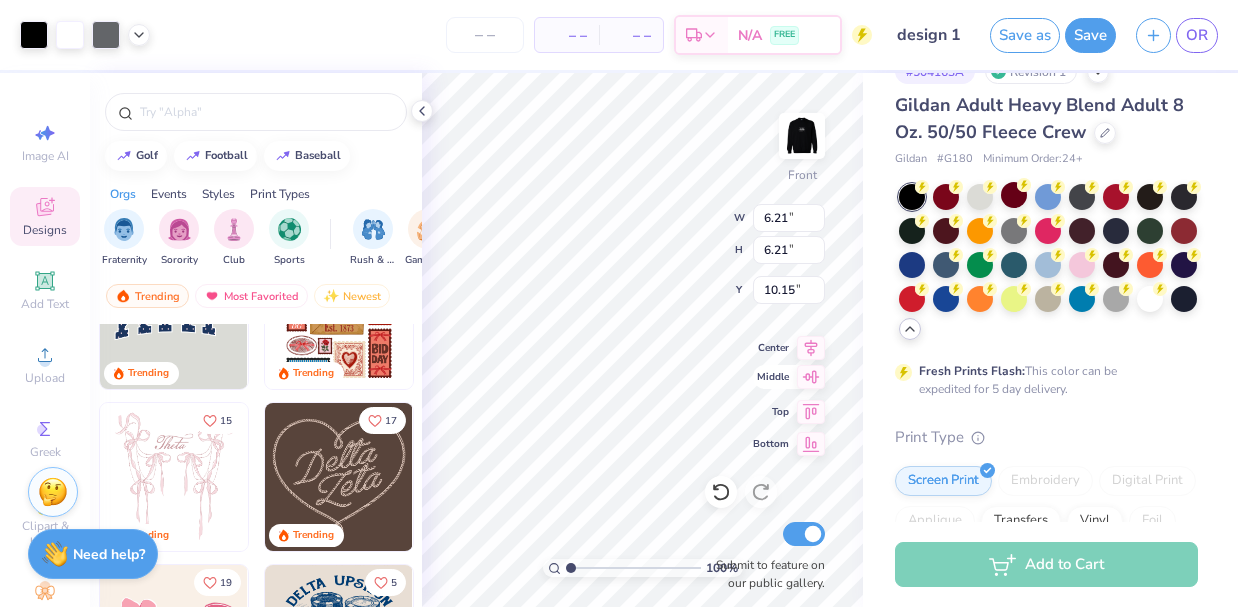 type on "13.16" 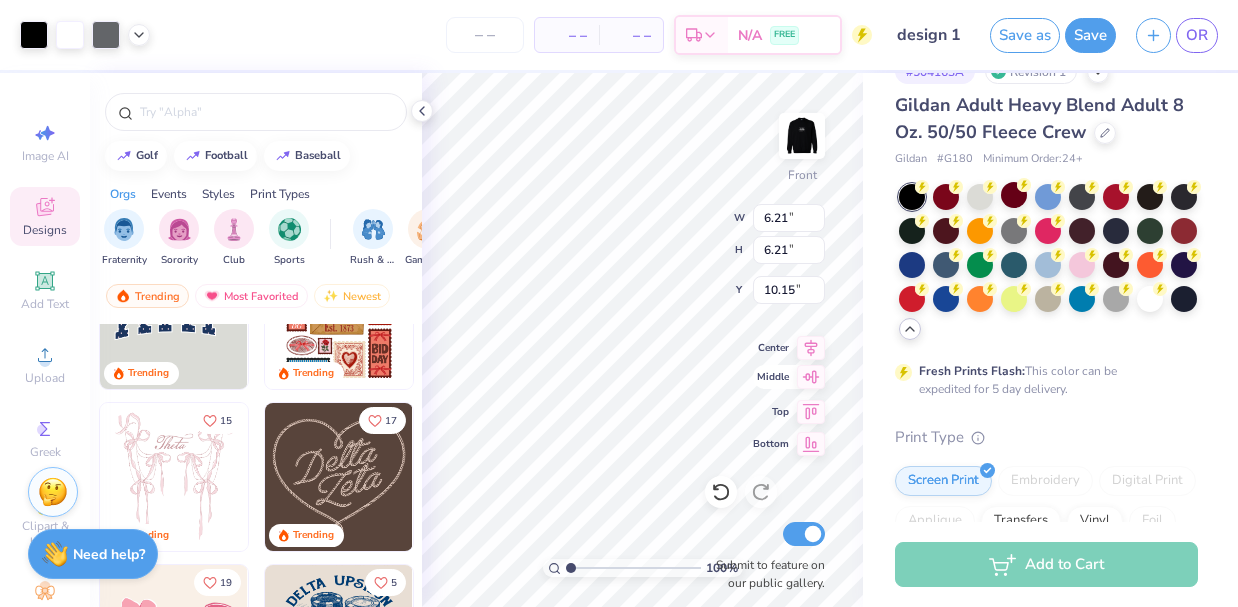 type on "6.30" 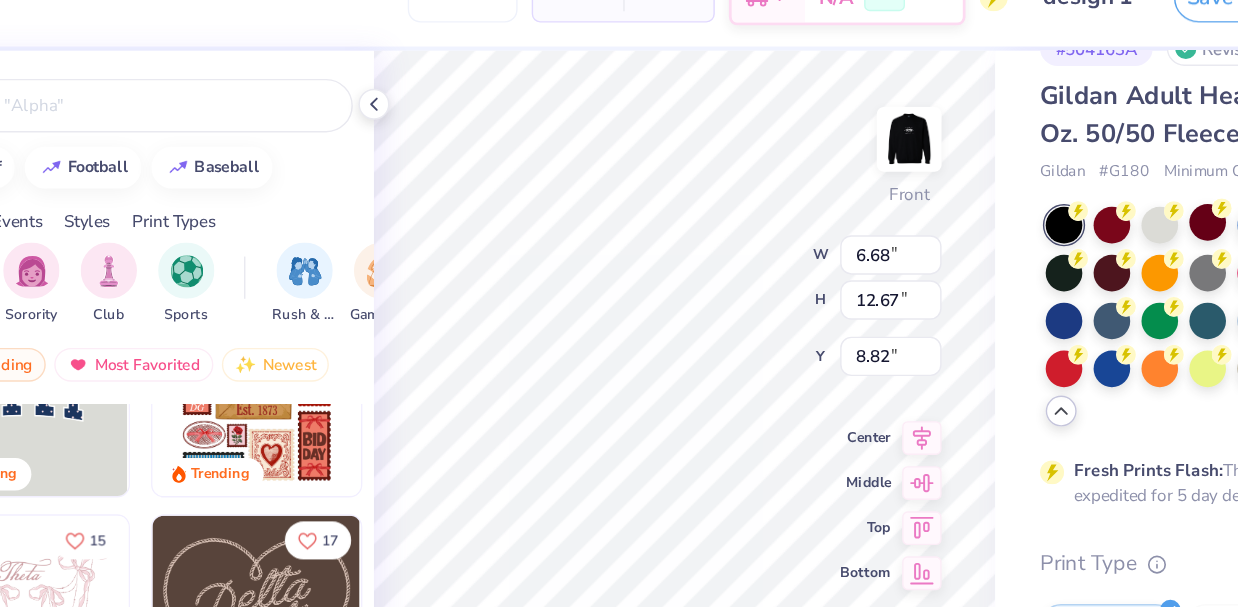 type on "6.21" 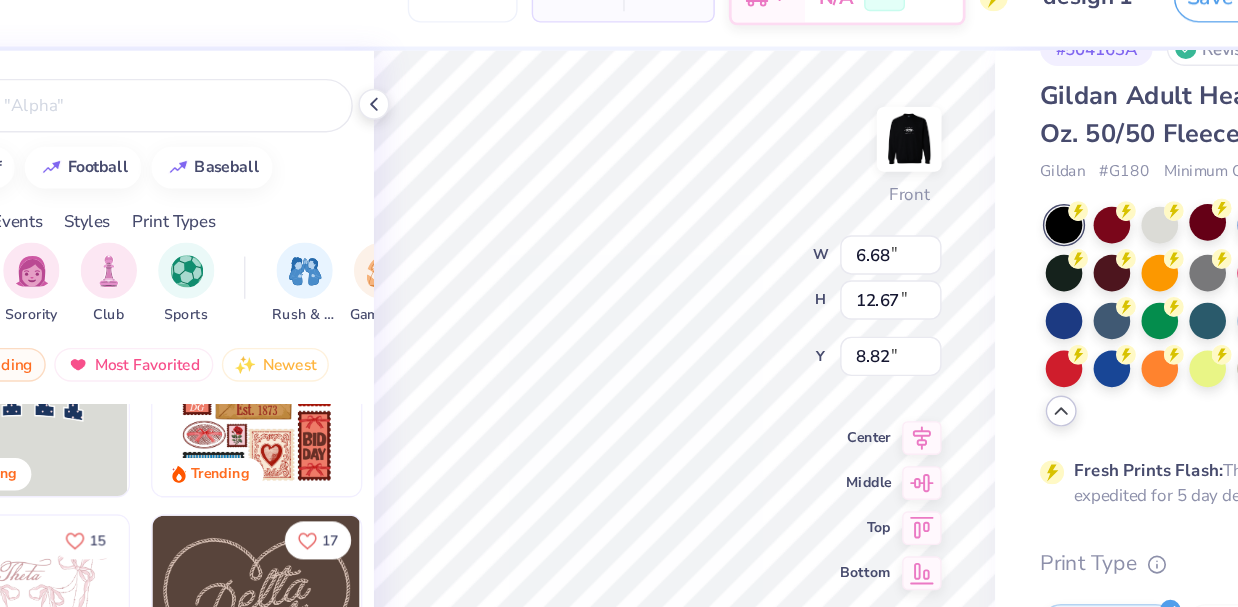 type on "6.21" 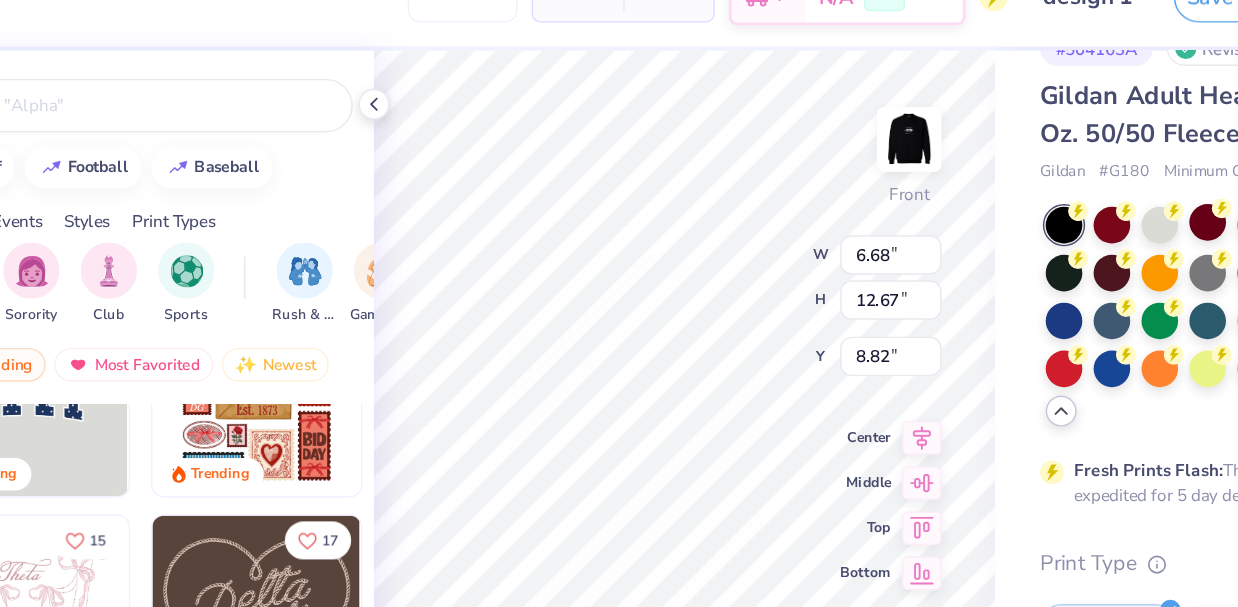 type on "10.15" 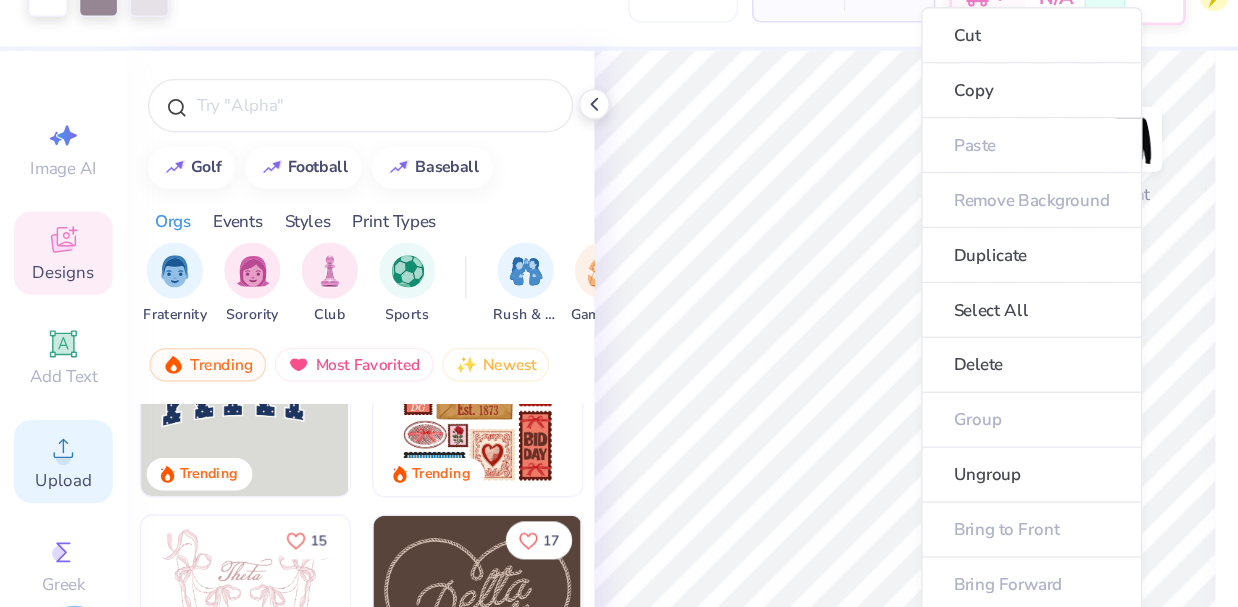 click on "Upload" at bounding box center (45, 364) 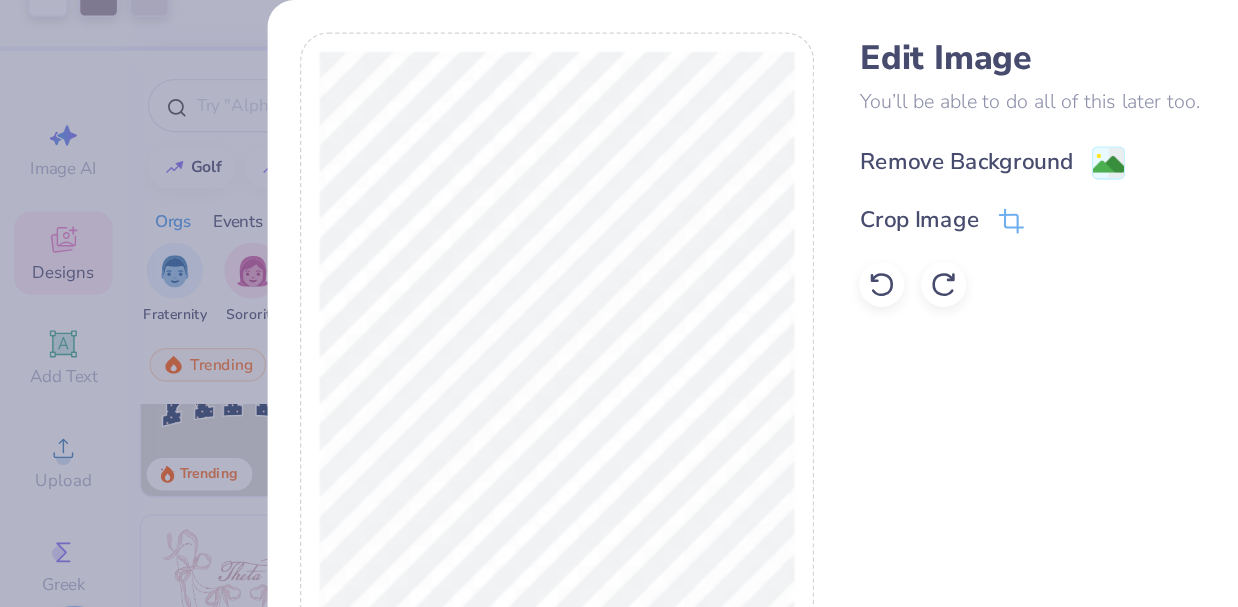 click on "Remove Background" at bounding box center [685, 152] 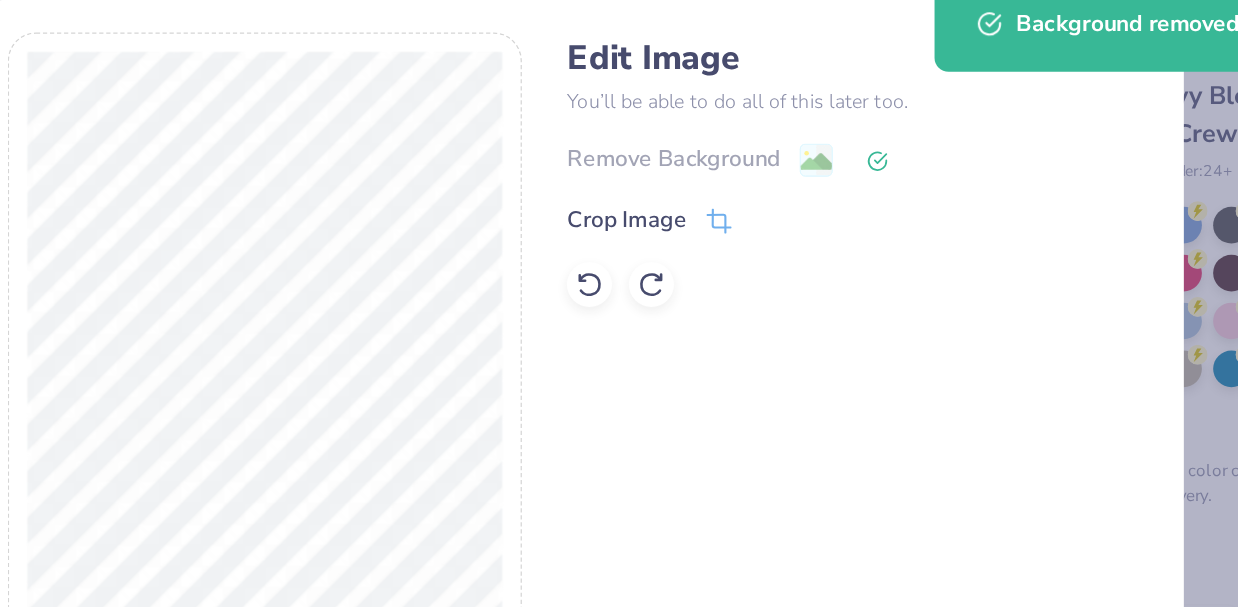scroll, scrollTop: 0, scrollLeft: 0, axis: both 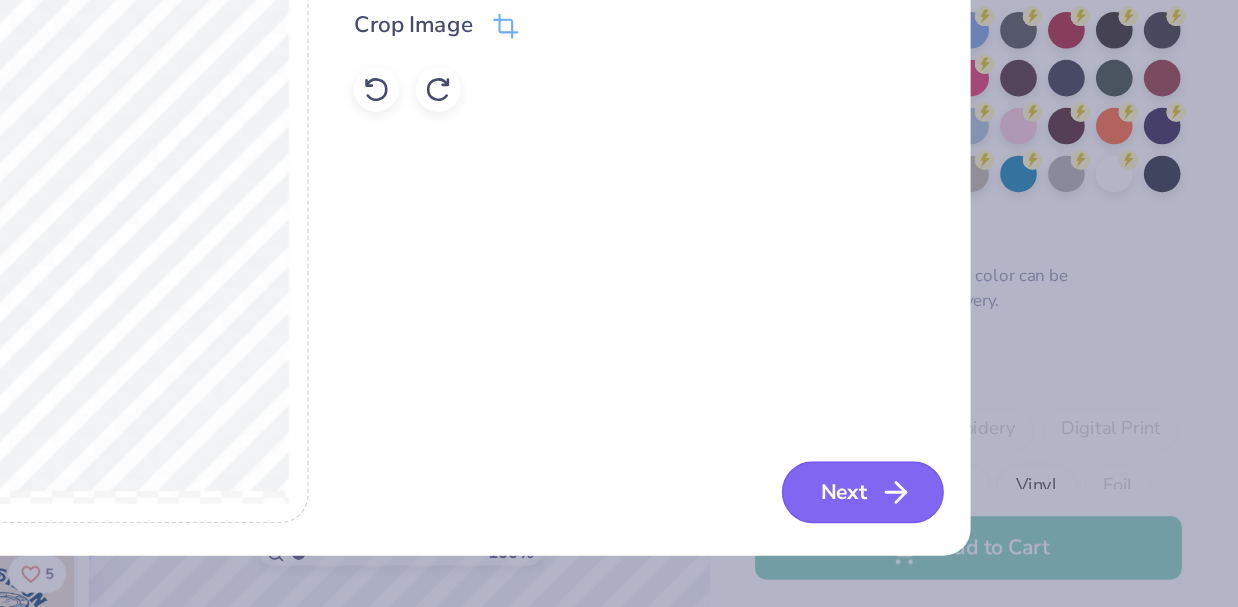 click on "Next" at bounding box center [971, 525] 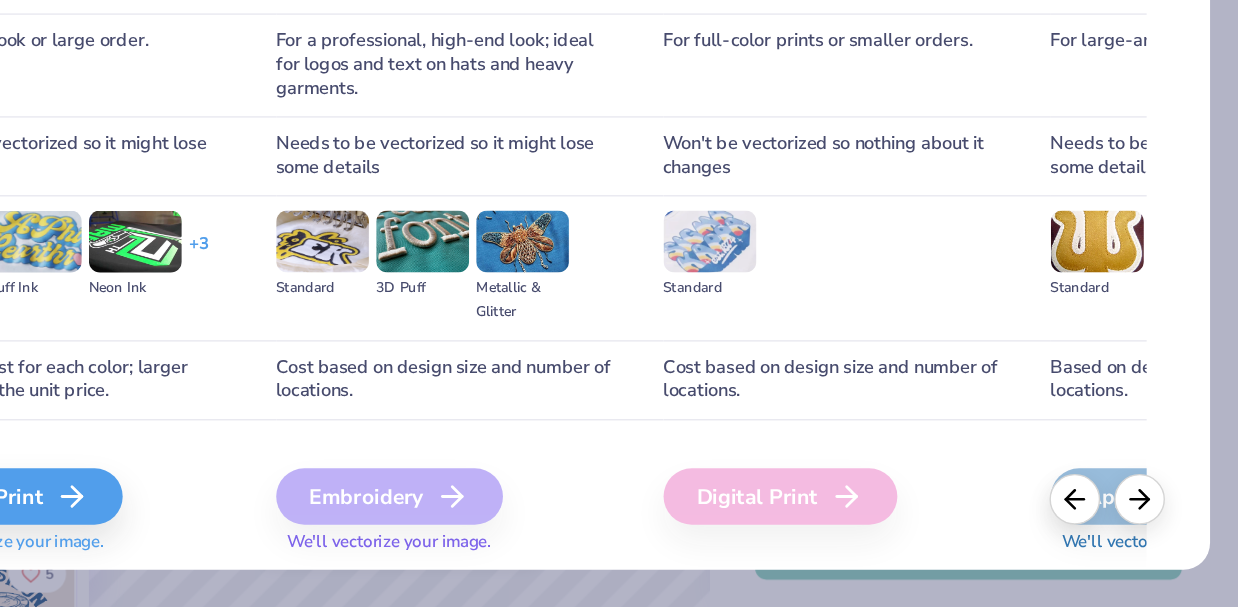 scroll, scrollTop: 290, scrollLeft: 0, axis: vertical 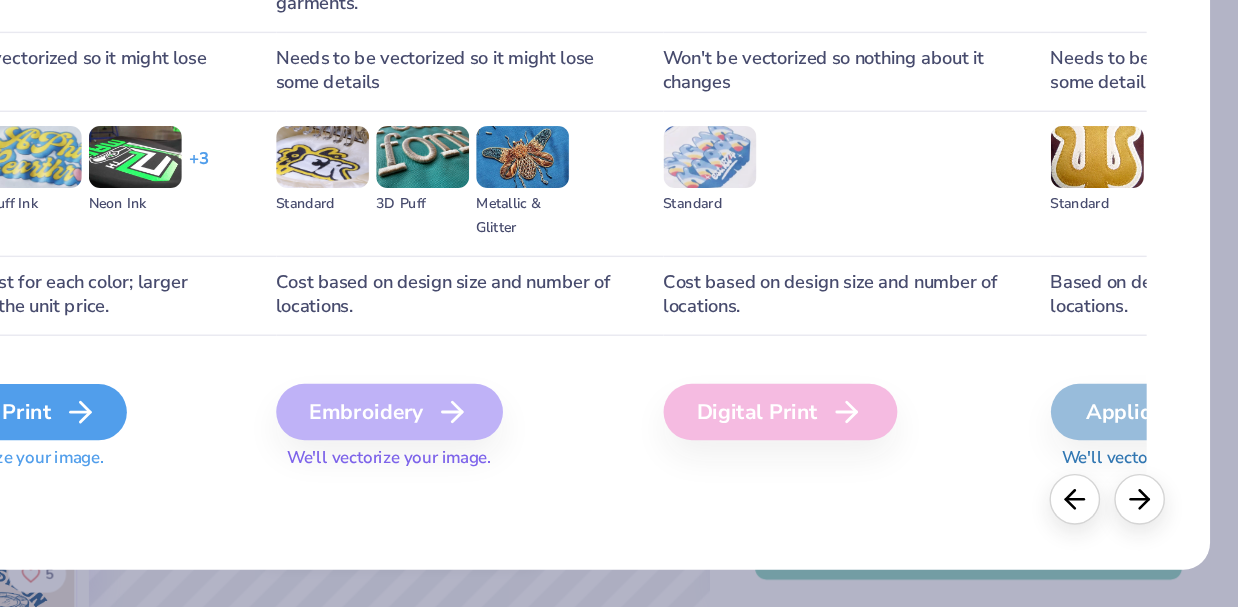 click on "Screen Print" at bounding box center (366, 468) 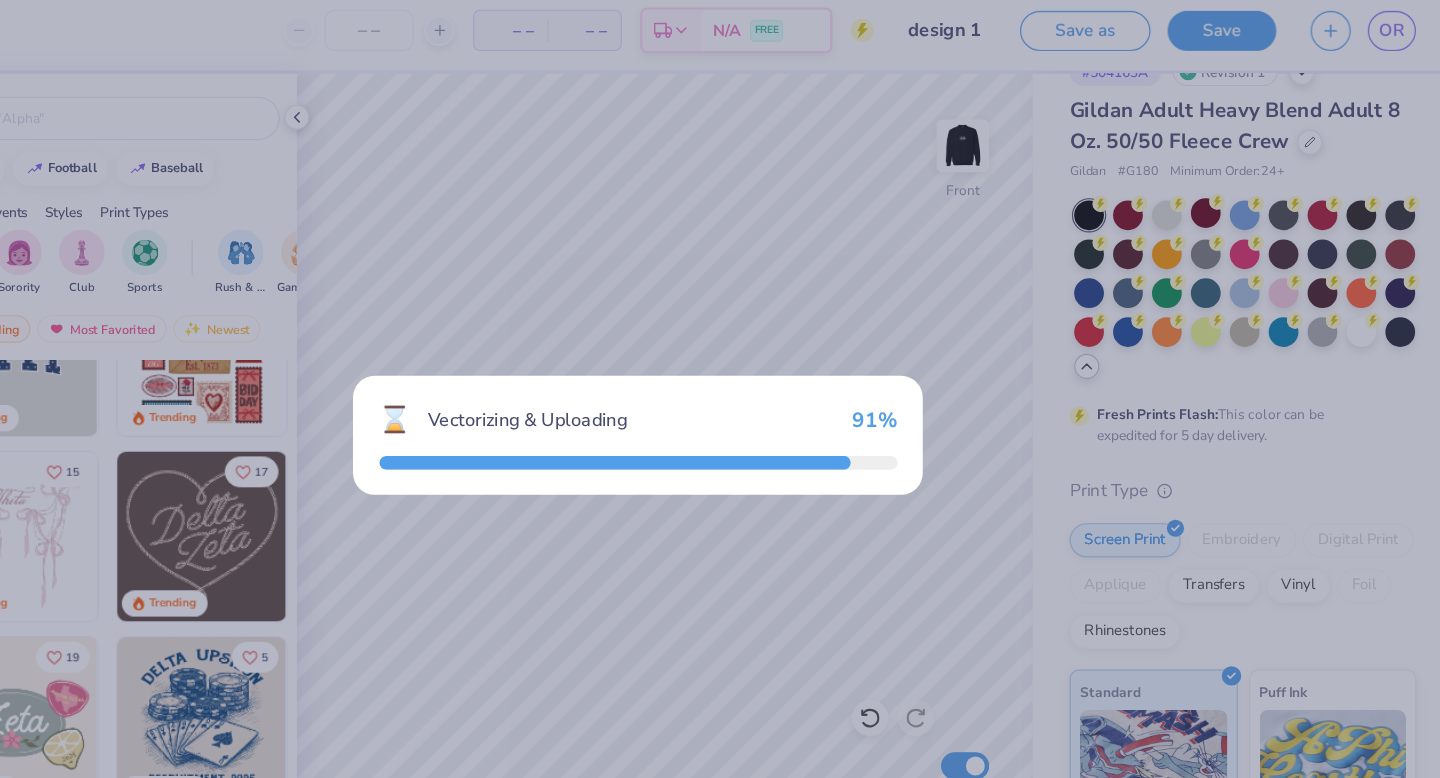 scroll, scrollTop: 0, scrollLeft: 0, axis: both 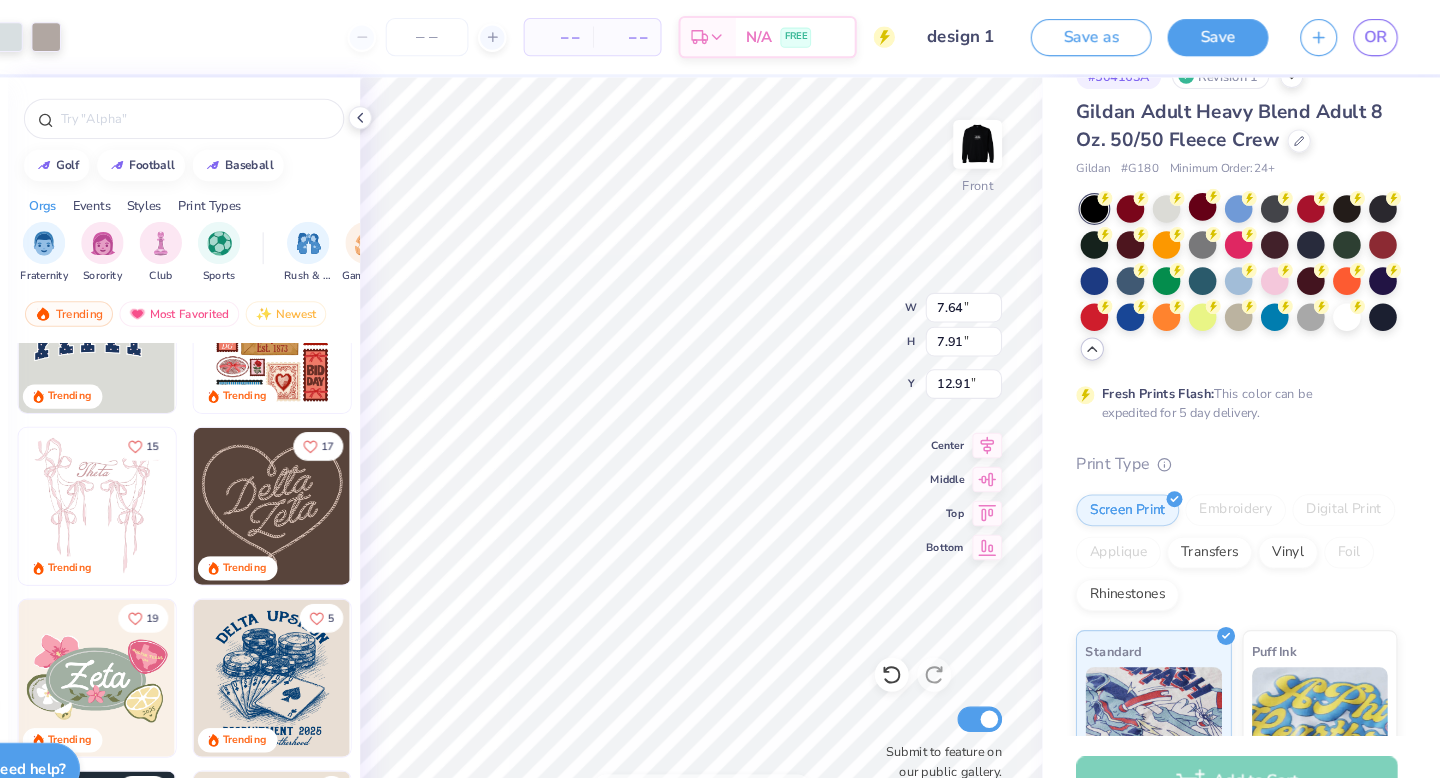 type on "7.64" 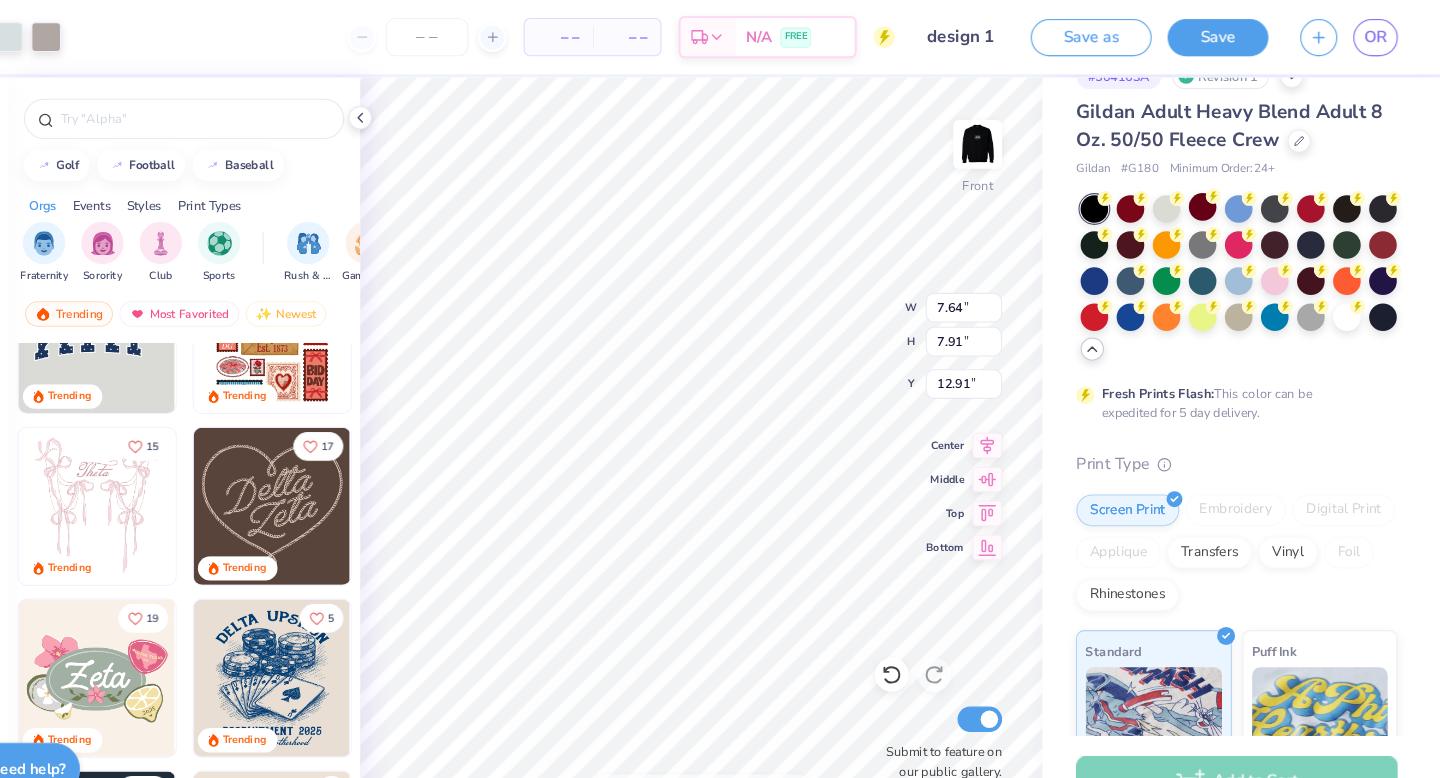 type on "7.91" 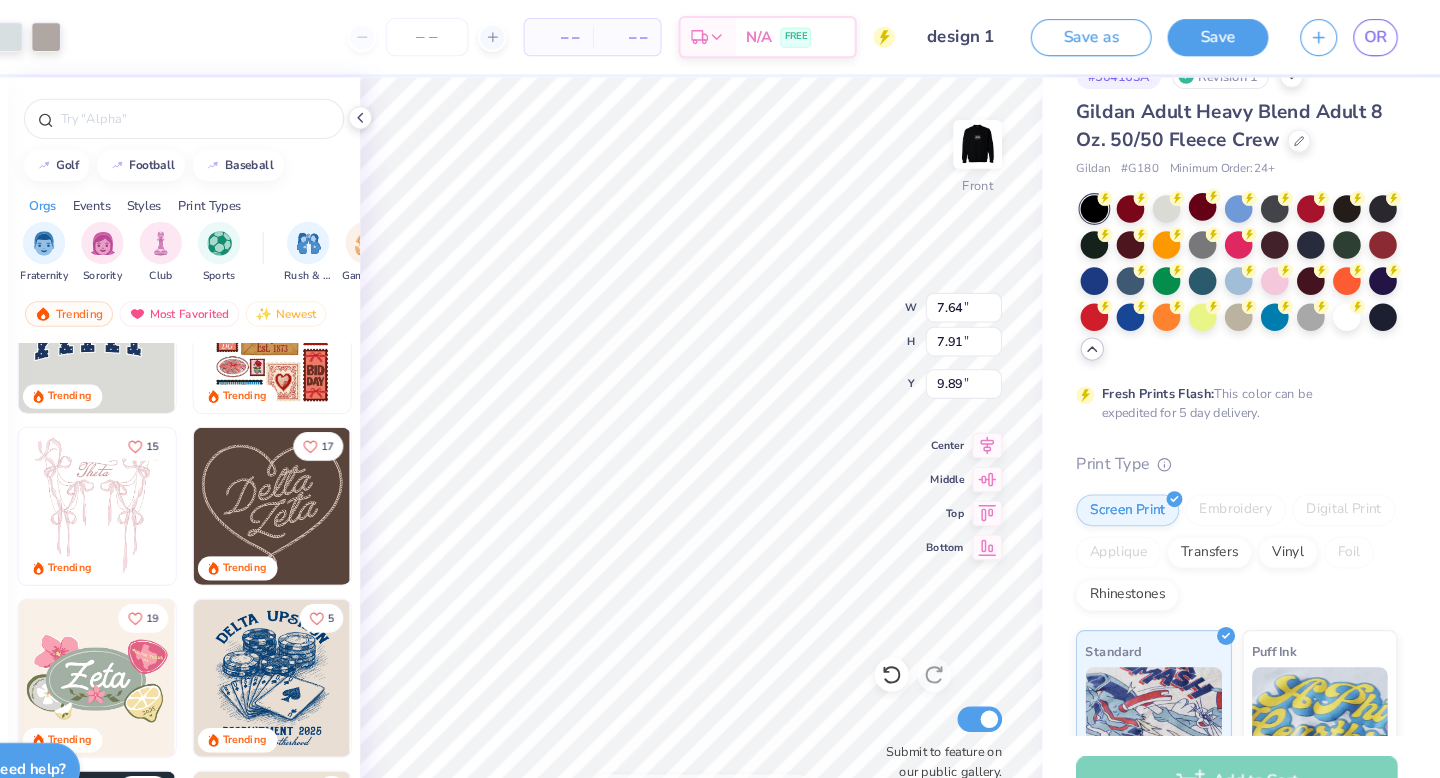 type on "9.62" 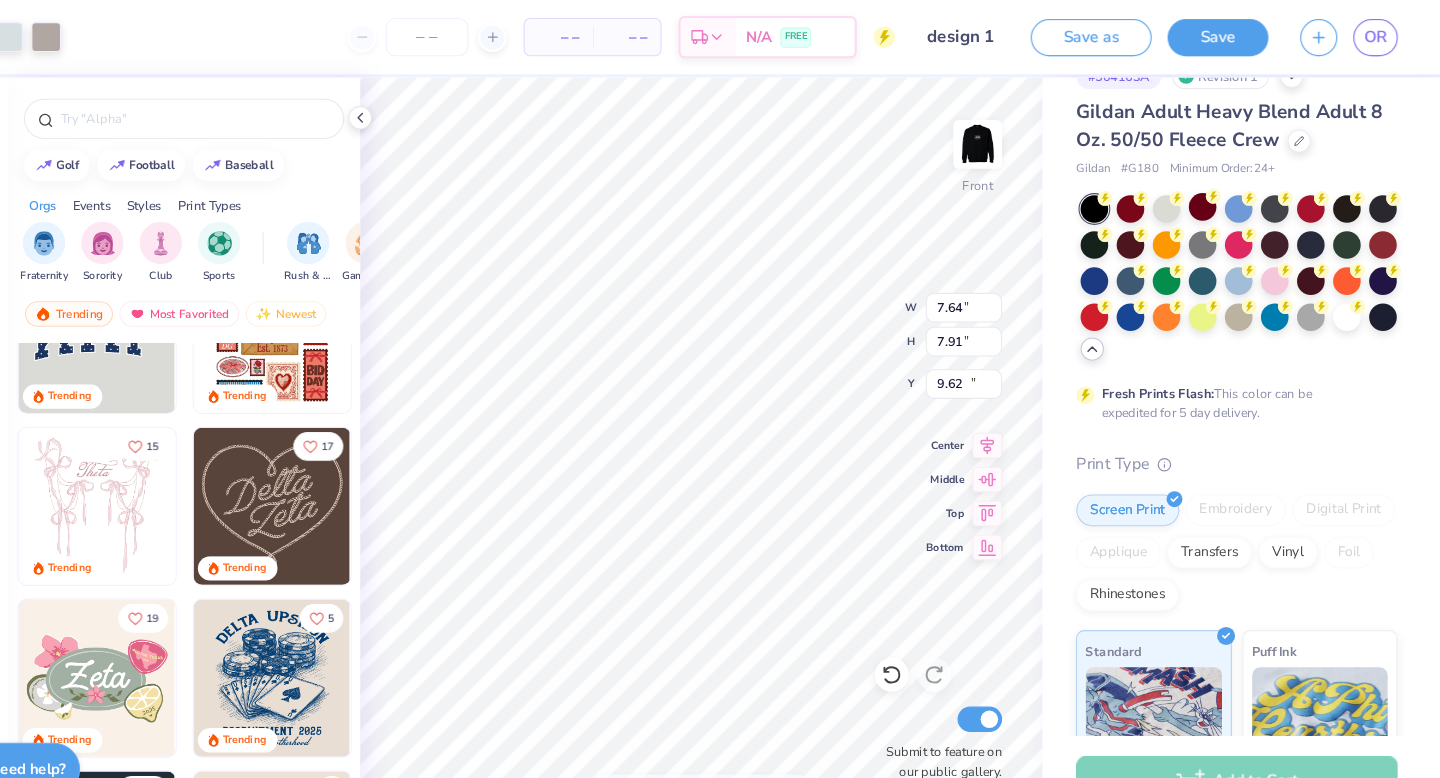 type on "6.12" 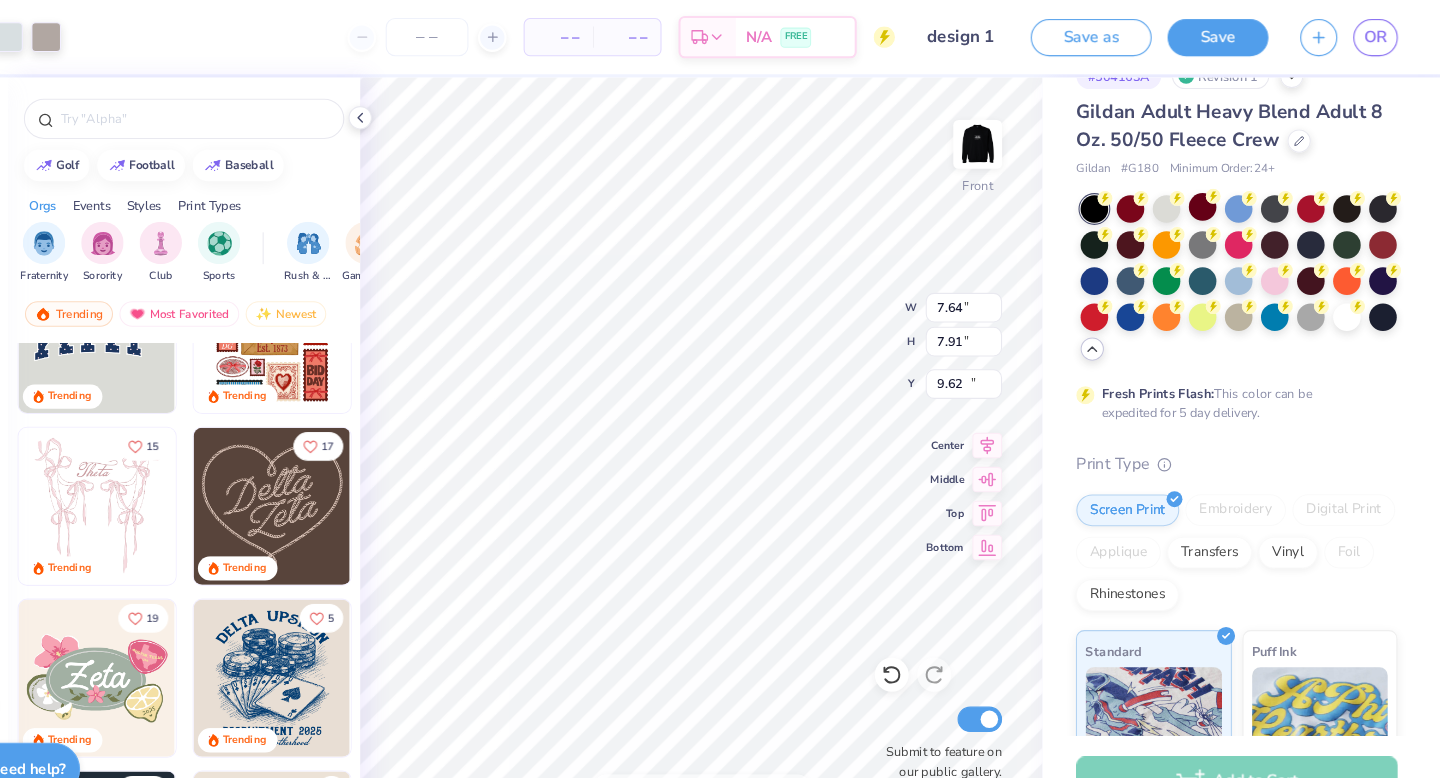 type on "6.34" 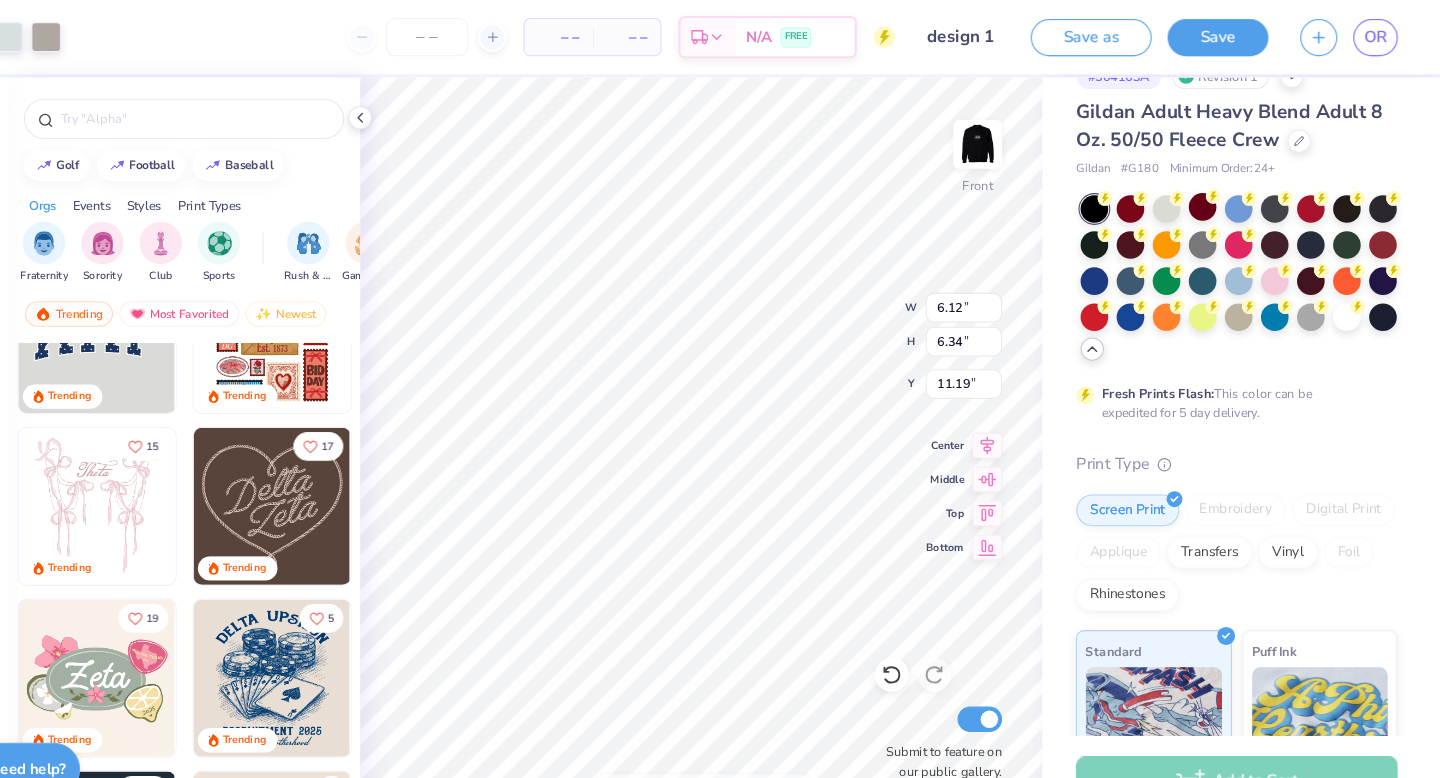 type on "10.46" 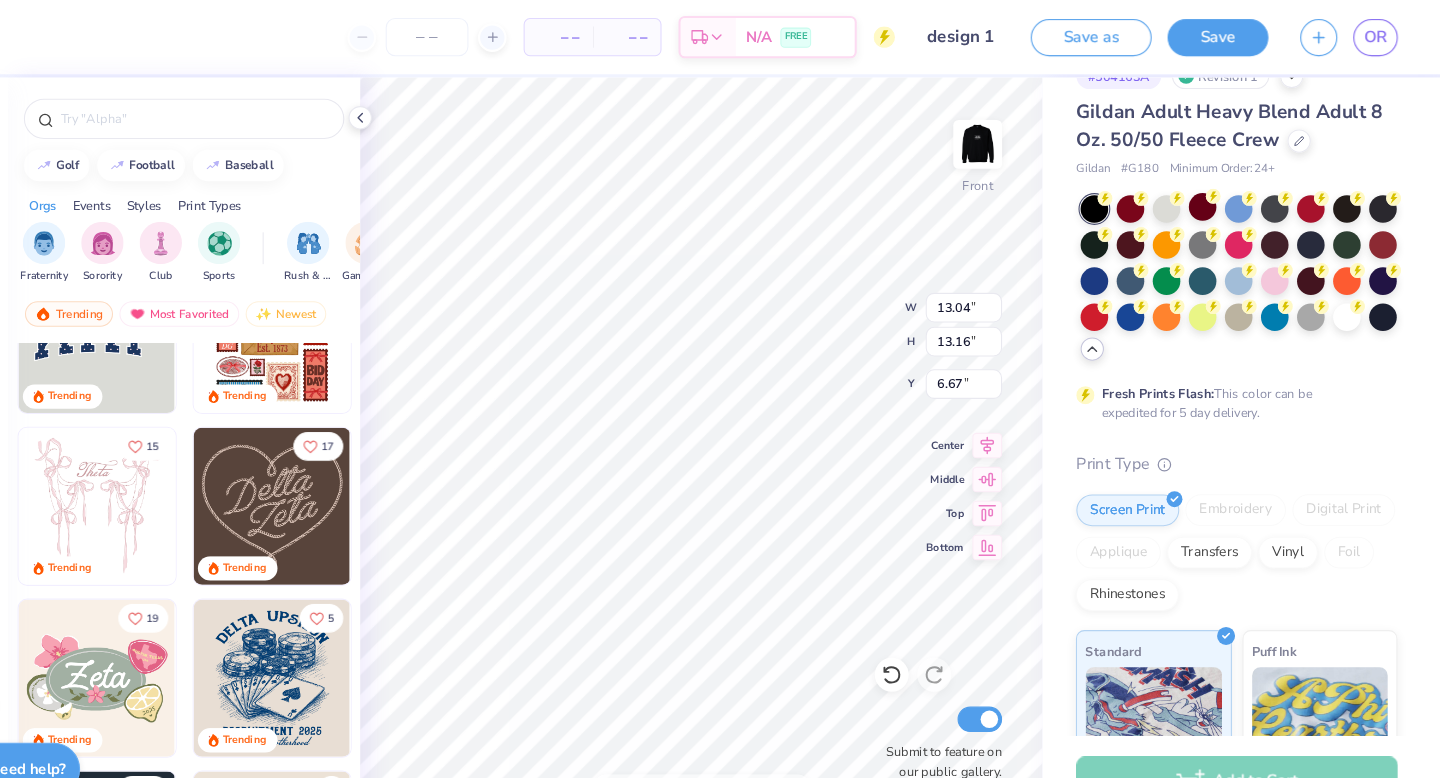 type on "6.30" 